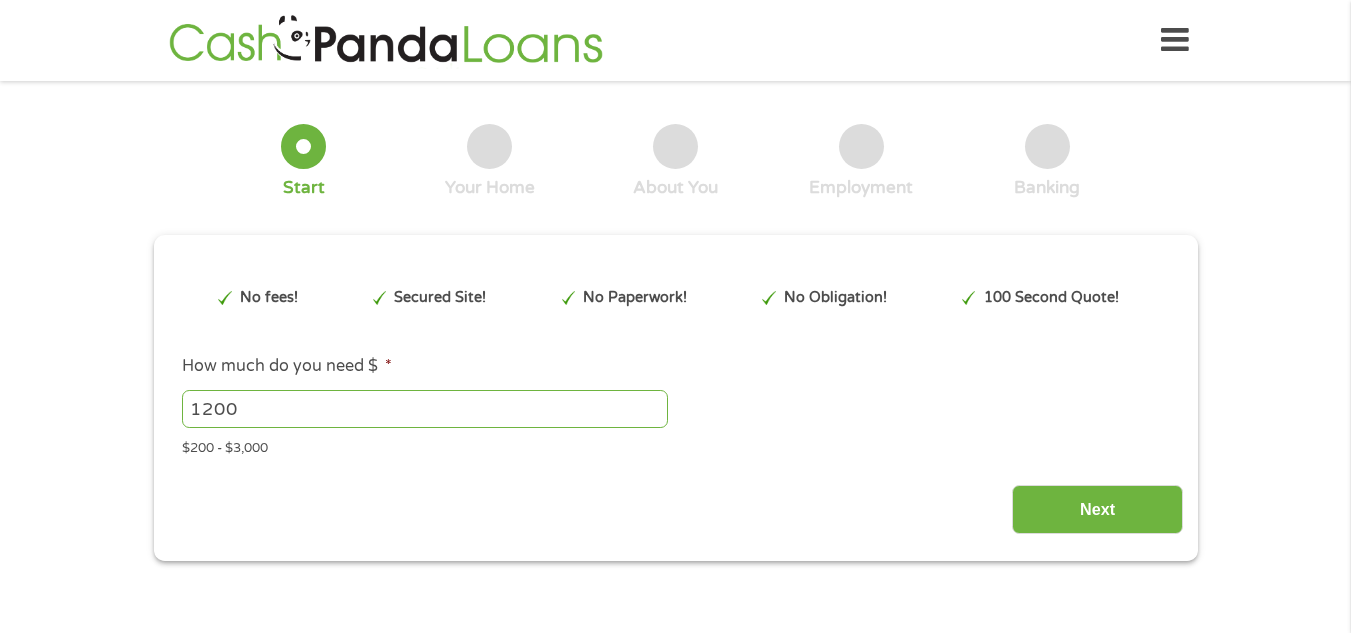scroll, scrollTop: 0, scrollLeft: 0, axis: both 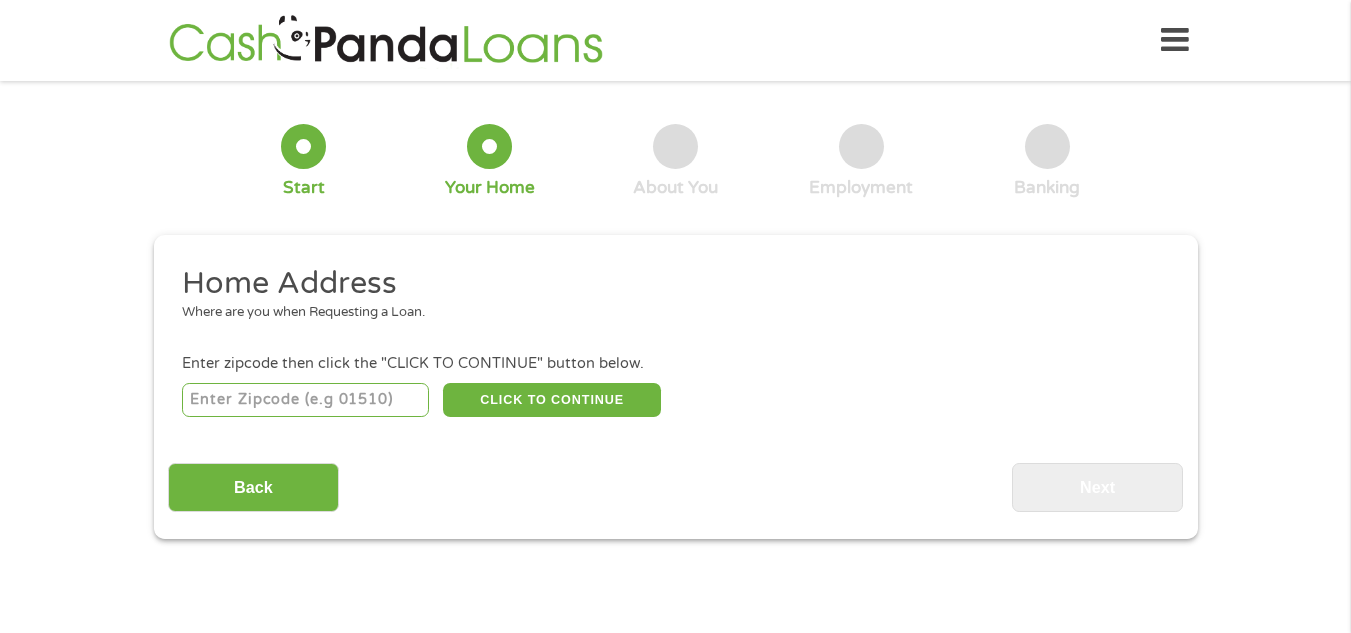 click at bounding box center [305, 400] 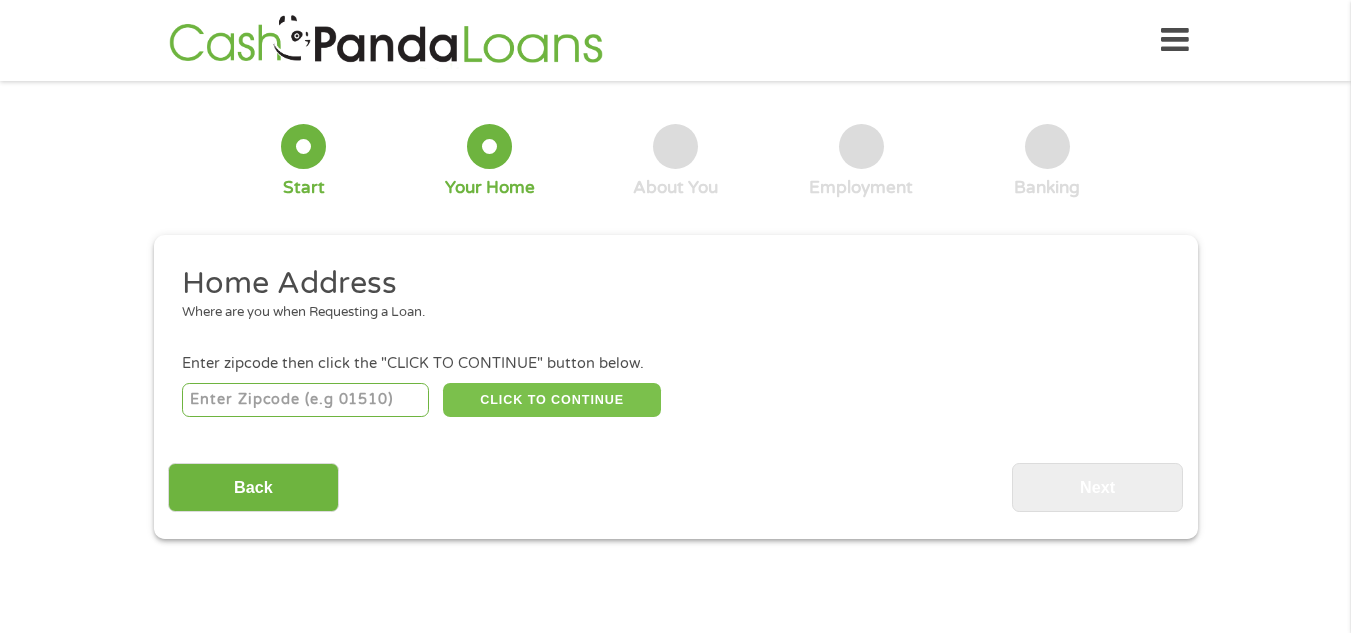 click on "CLICK TO CONTINUE" at bounding box center (552, 400) 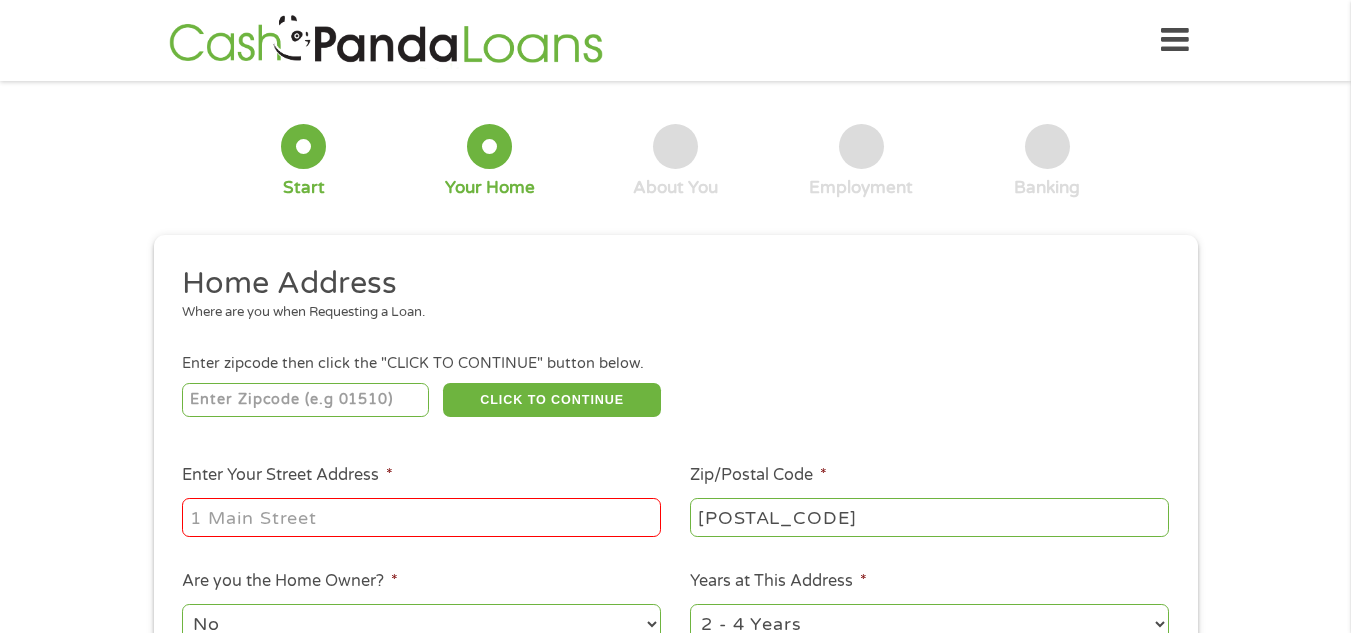 click on "Enter Your Street Address *" at bounding box center (421, 517) 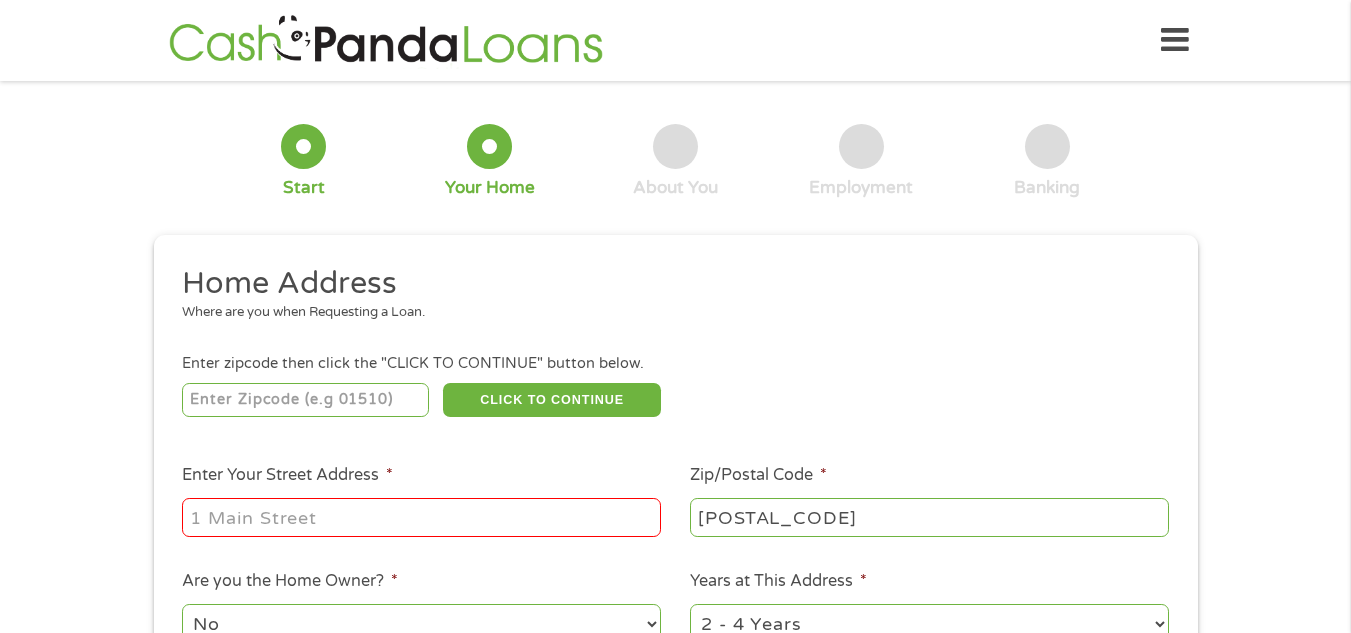 type on "[NUMBER] [STREET]" 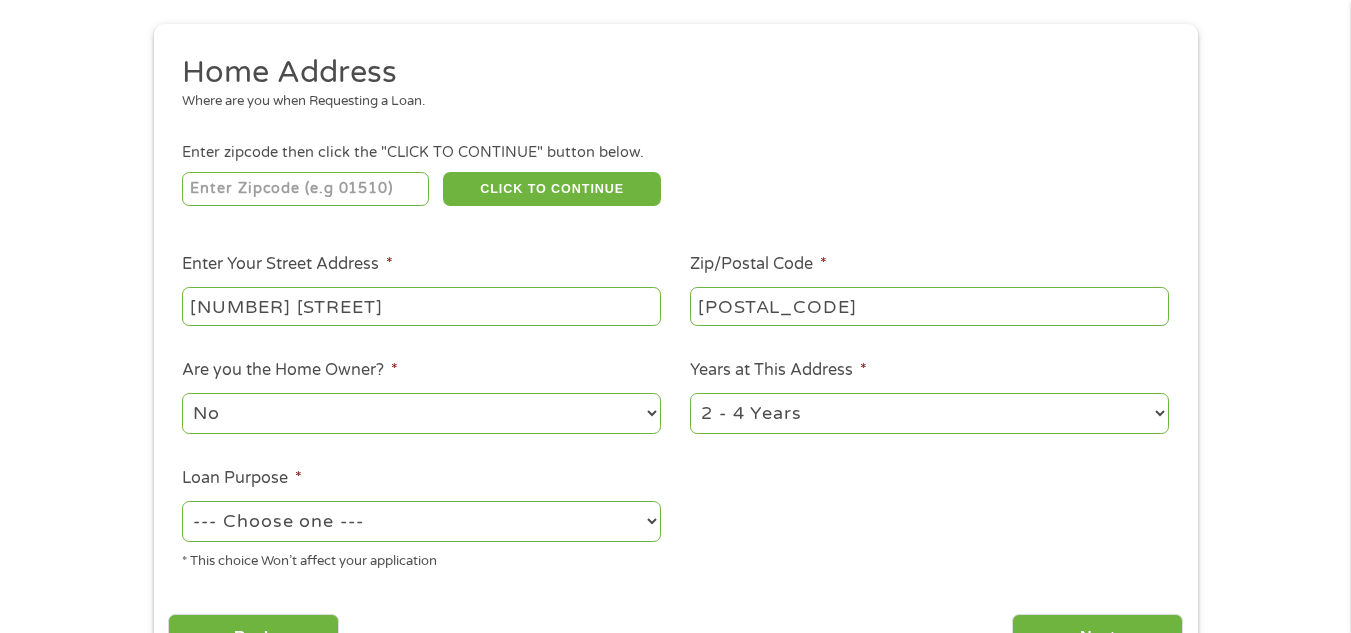 scroll, scrollTop: 210, scrollLeft: 0, axis: vertical 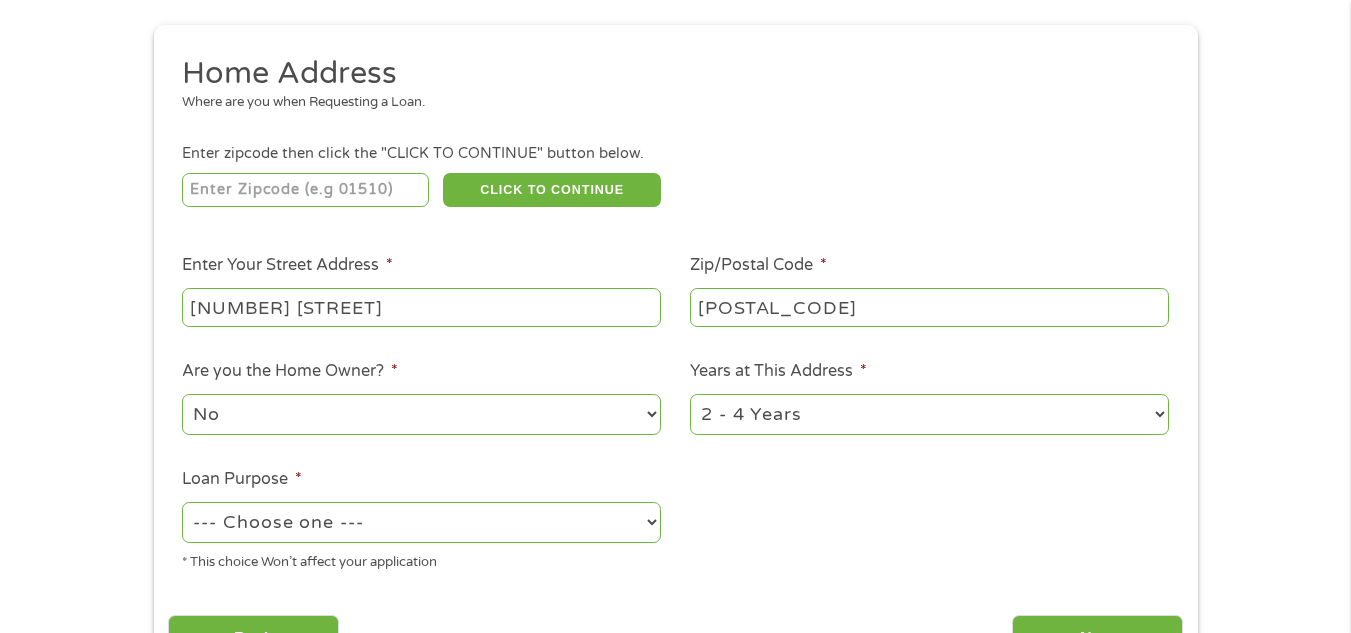click on "1 Year or less 1 - 2 Years 2 - 4 Years Over 4 Years" at bounding box center (929, 414) 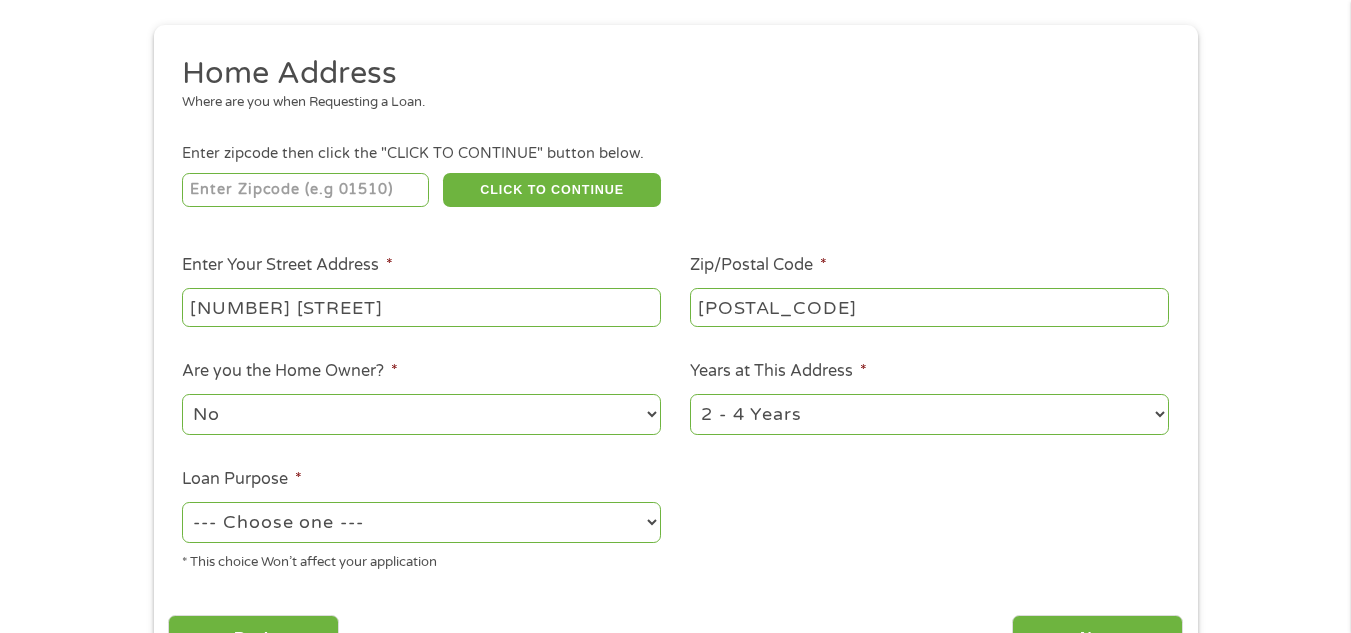 select on "60months" 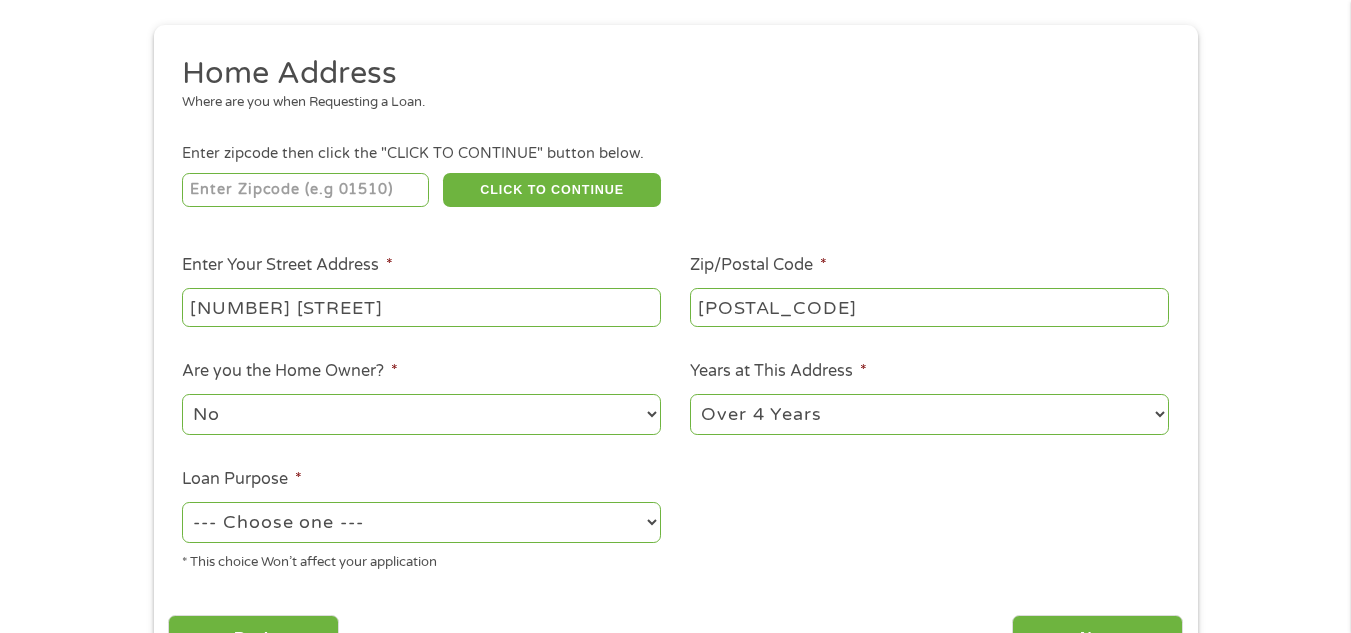 click on "1 Year or less 1 - 2 Years 2 - 4 Years Over 4 Years" at bounding box center [929, 414] 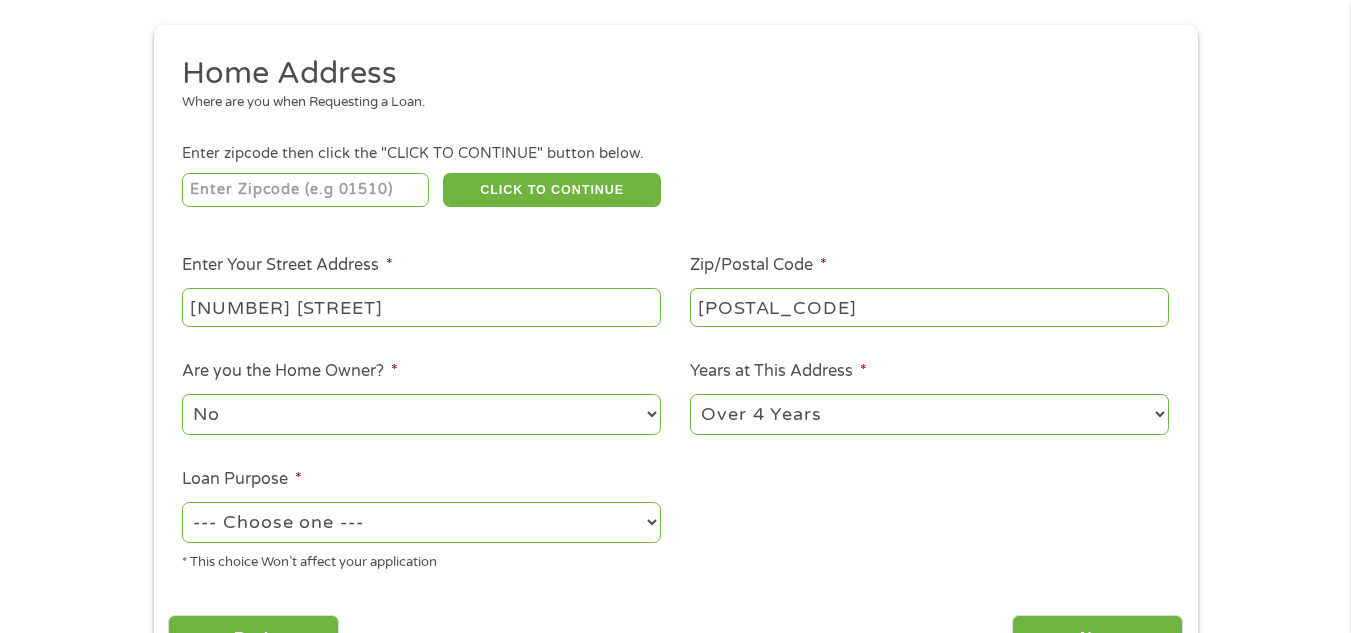 click on "--- Choose one --- Pay Bills Debt Consolidation Home Improvement Major Purchase Car Loan Short Term Cash Medical Expenses Other" at bounding box center [421, 522] 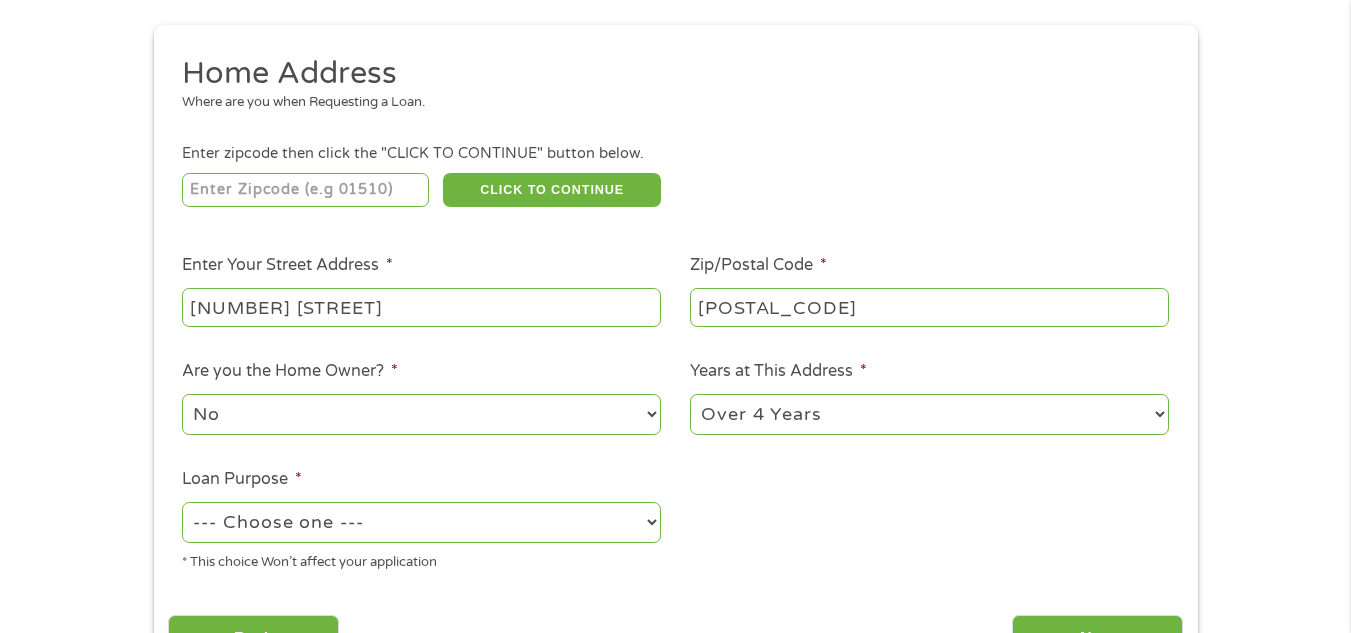 select on "paybills" 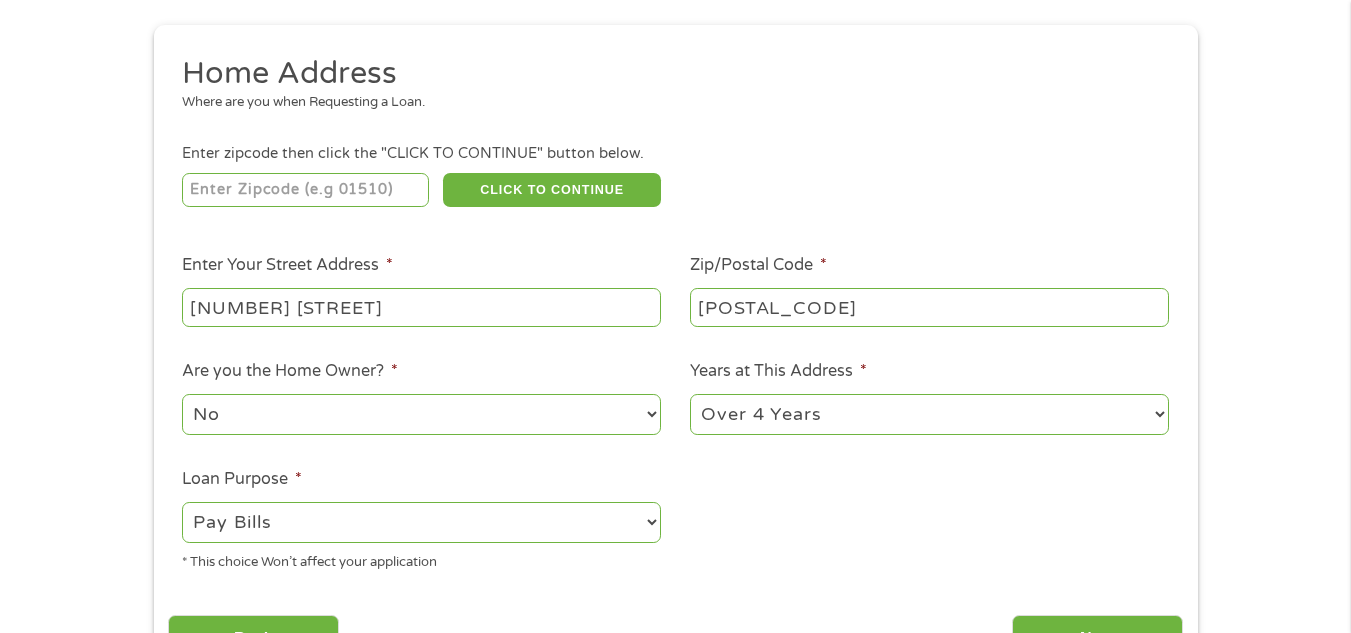 click on "--- Choose one --- Pay Bills Debt Consolidation Home Improvement Major Purchase Car Loan Short Term Cash Medical Expenses Other" at bounding box center [421, 522] 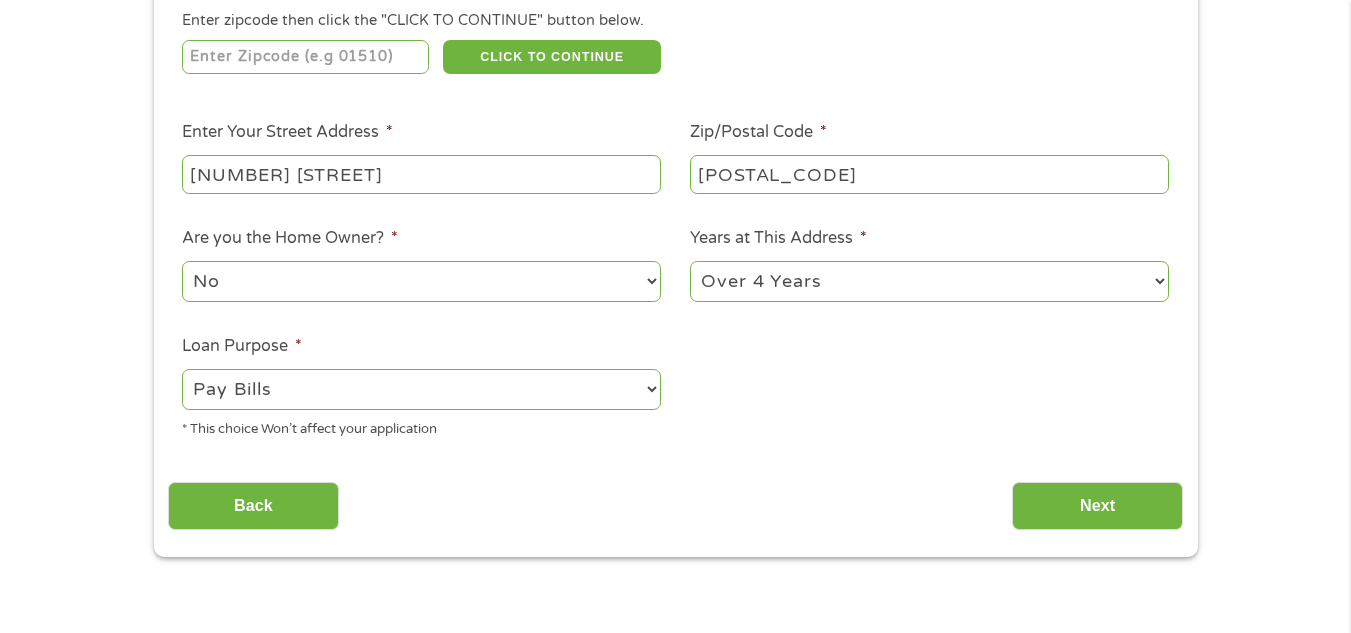 scroll, scrollTop: 344, scrollLeft: 0, axis: vertical 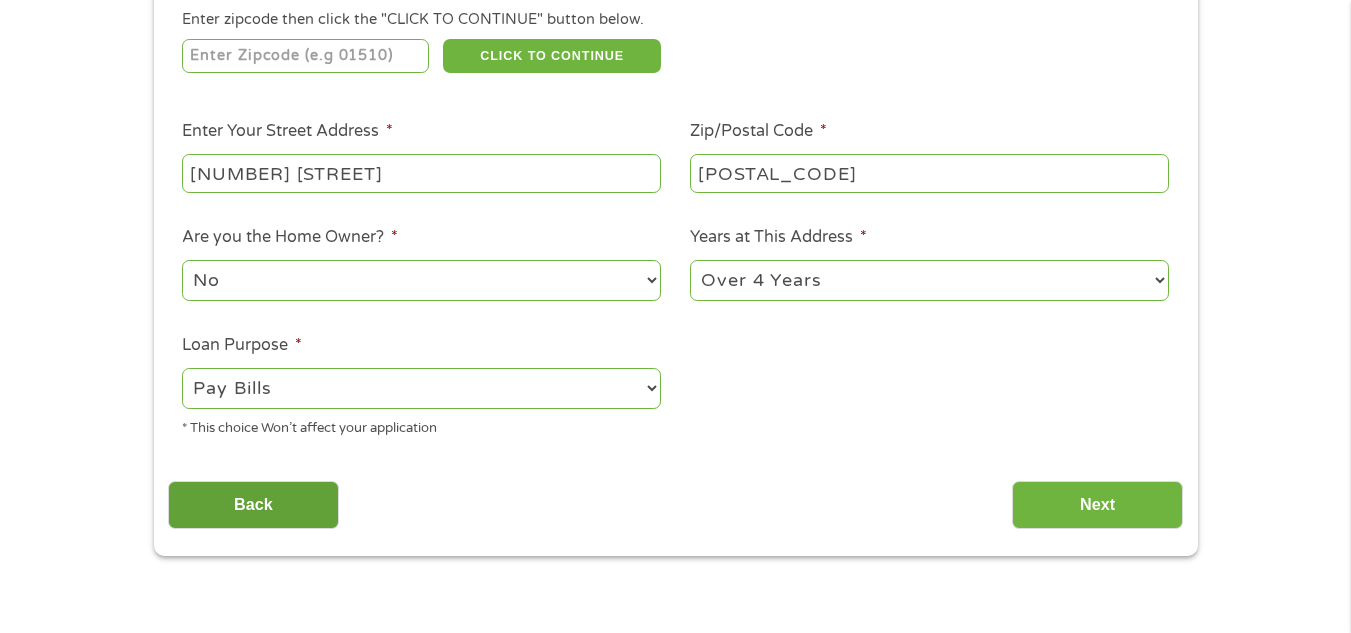 click on "Back" at bounding box center (253, 505) 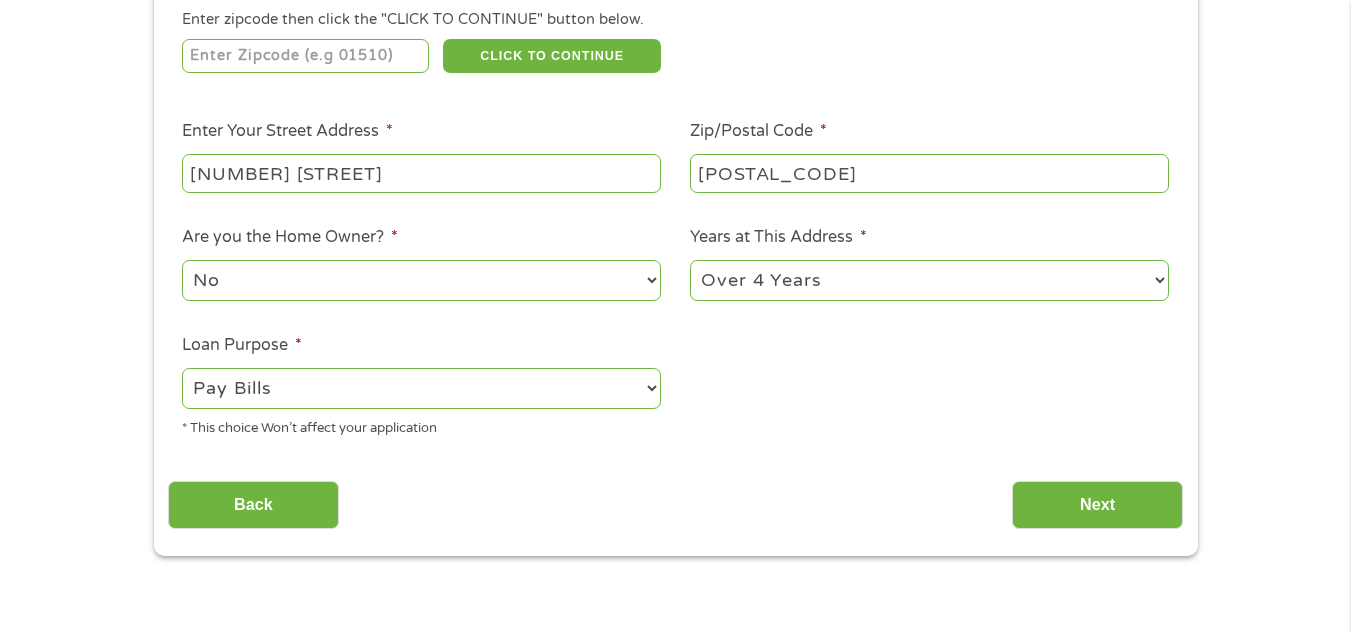 scroll, scrollTop: 8, scrollLeft: 8, axis: both 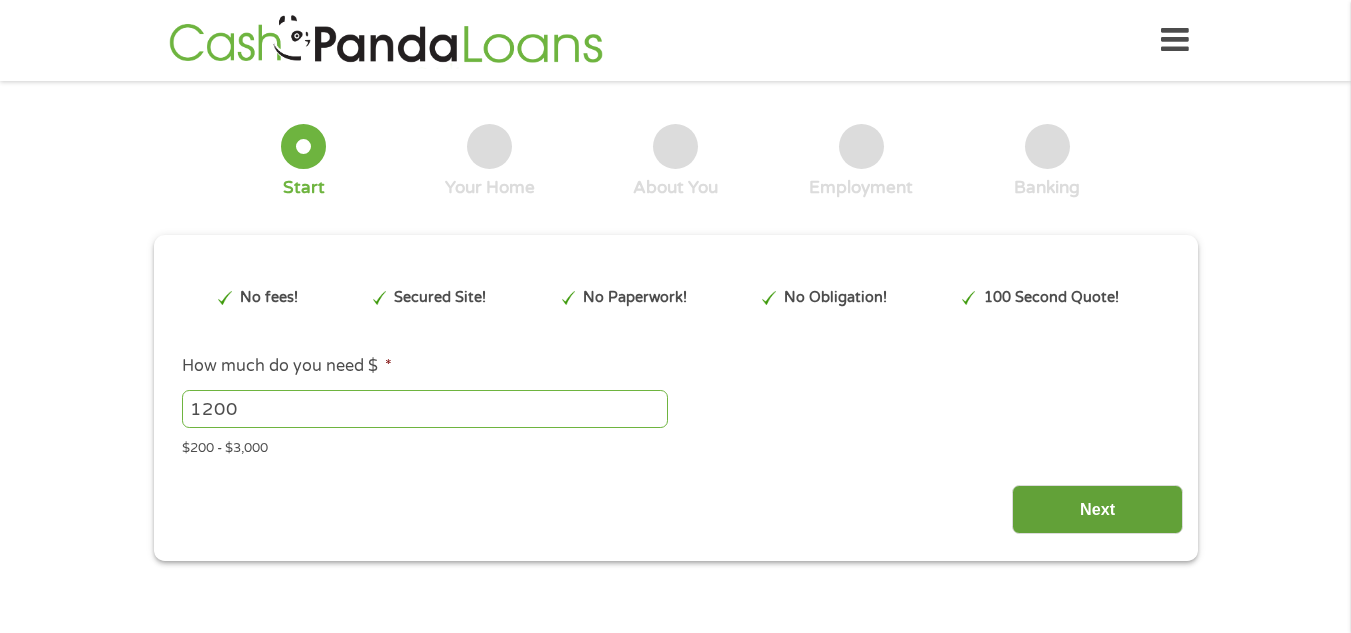click on "Next" at bounding box center (1097, 509) 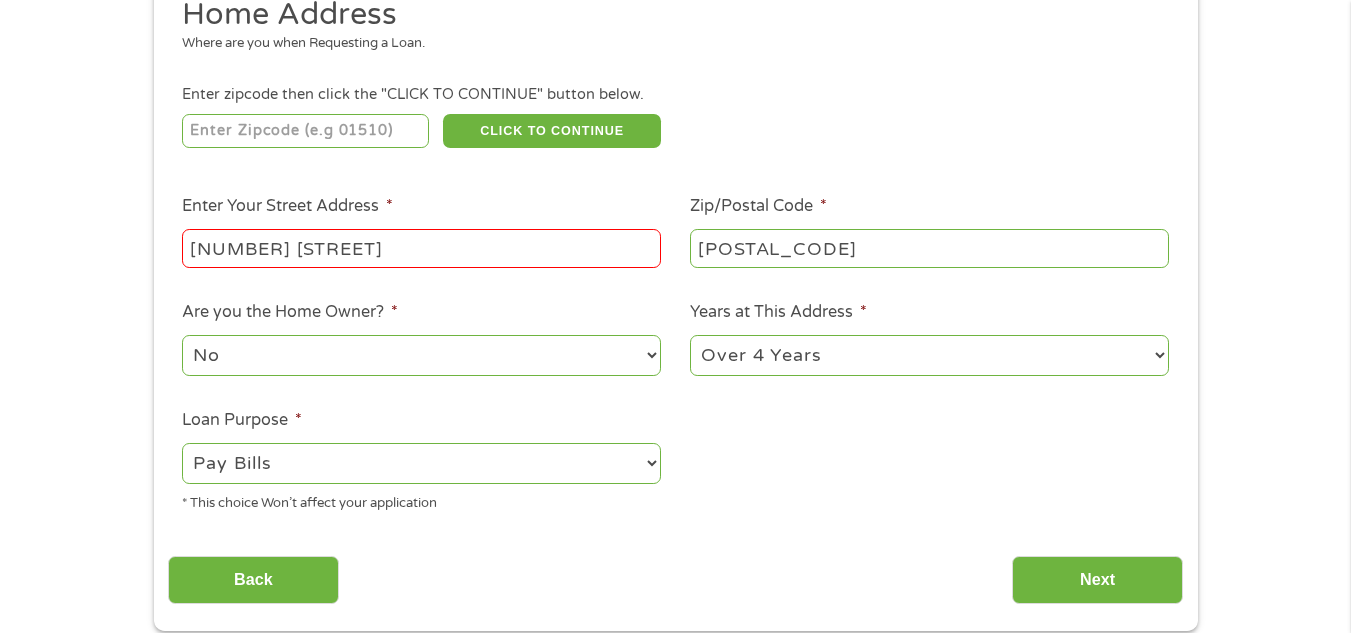 scroll, scrollTop: 270, scrollLeft: 0, axis: vertical 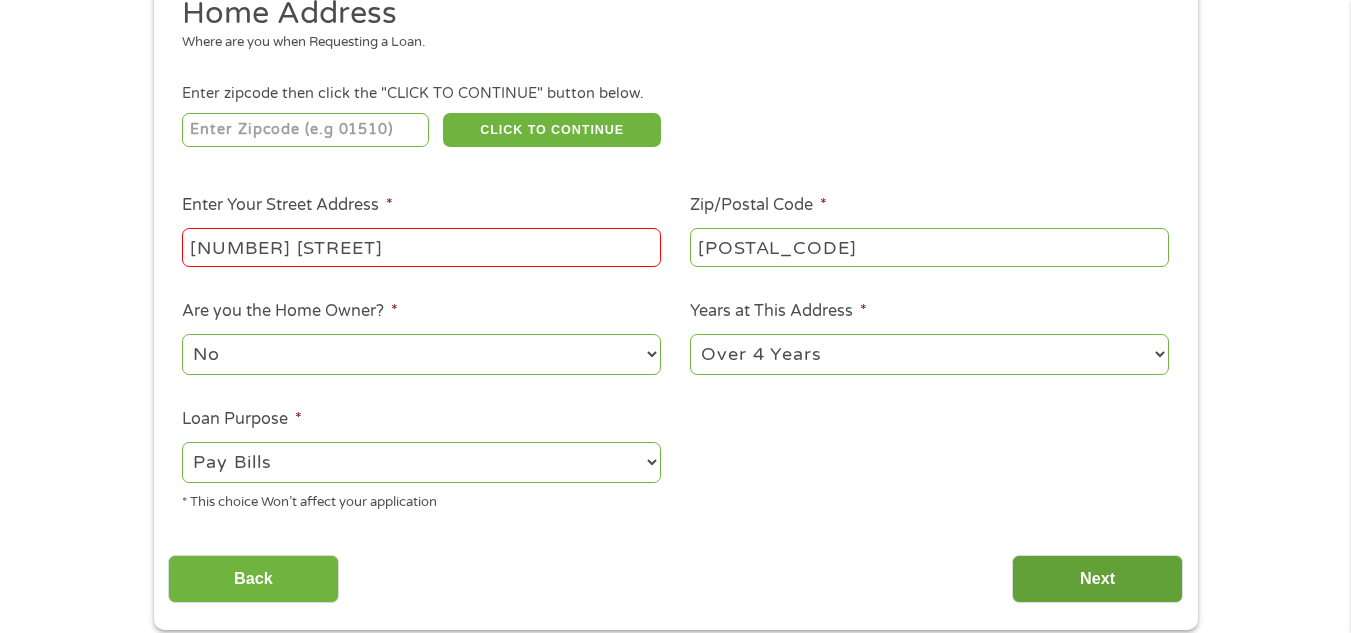 click on "Next" at bounding box center [1097, 579] 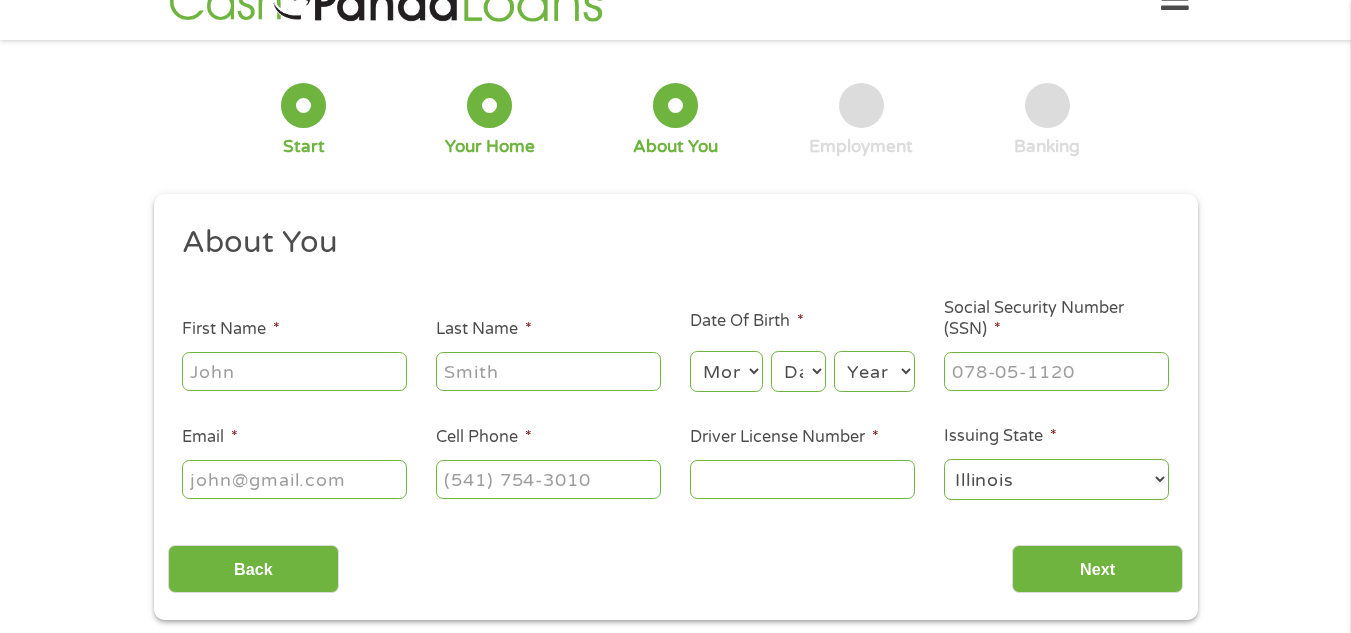 scroll, scrollTop: 0, scrollLeft: 0, axis: both 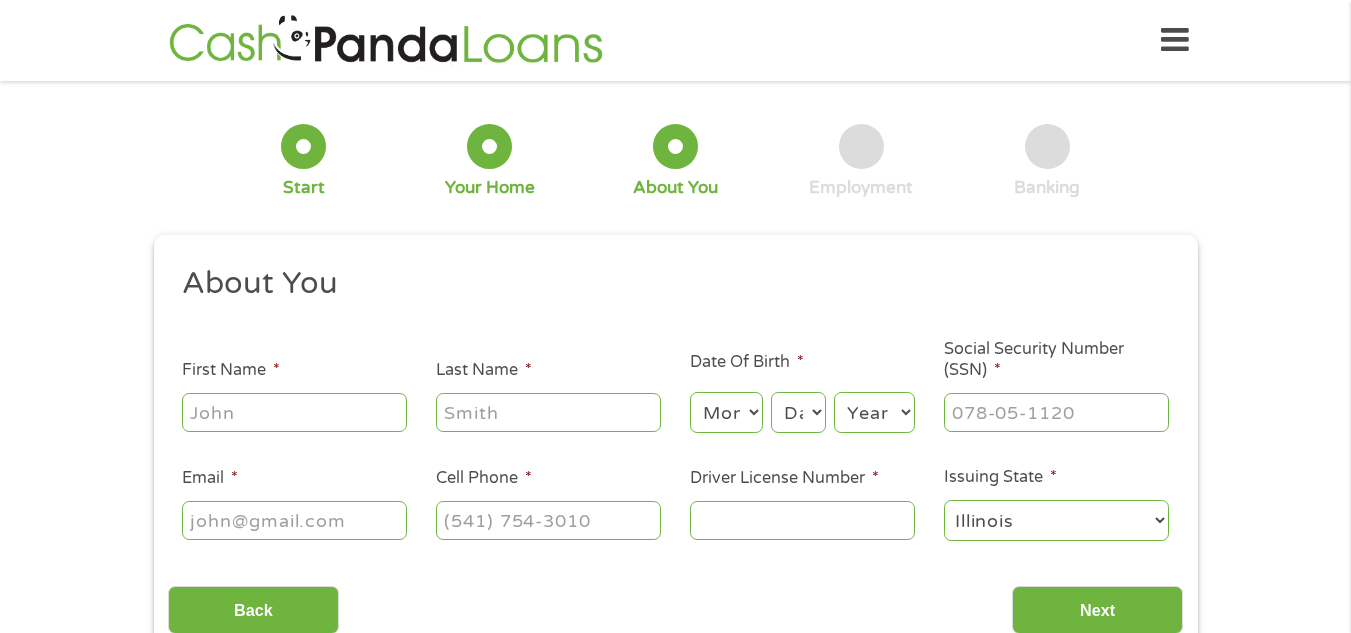 click on "First Name *" at bounding box center (294, 412) 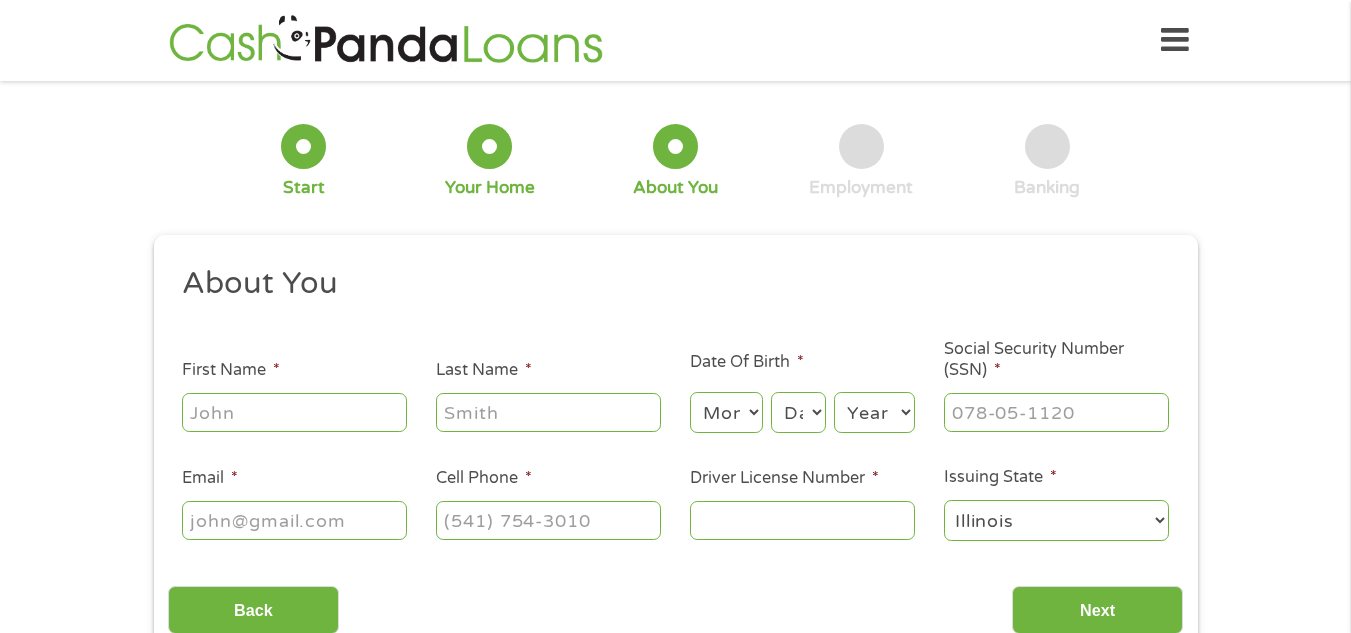 type on "Allison" 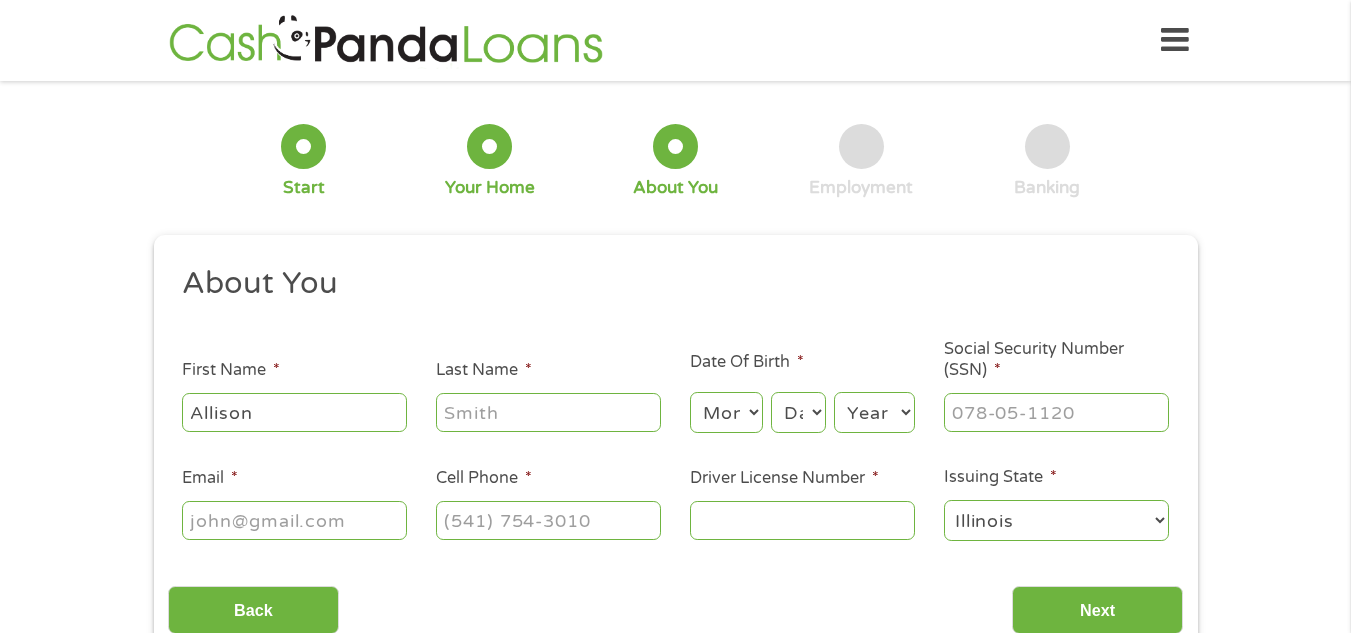 type on "[NEIGHBORHOOD]" 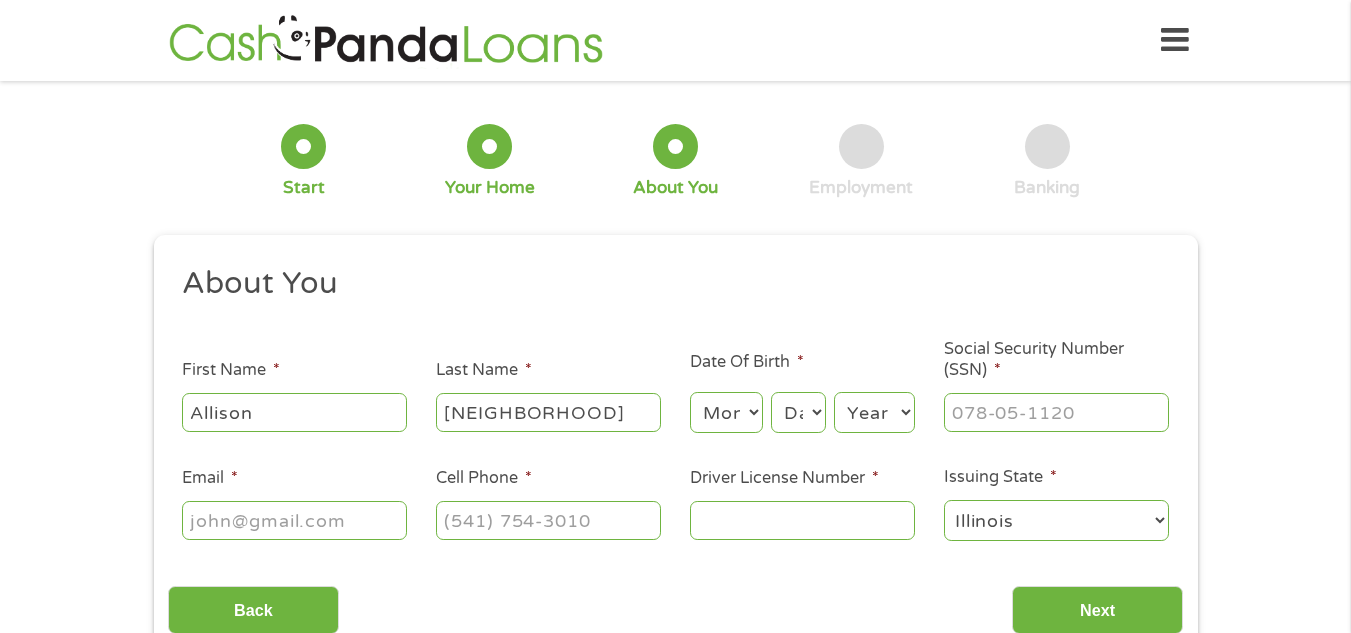 type on "[EMAIL]" 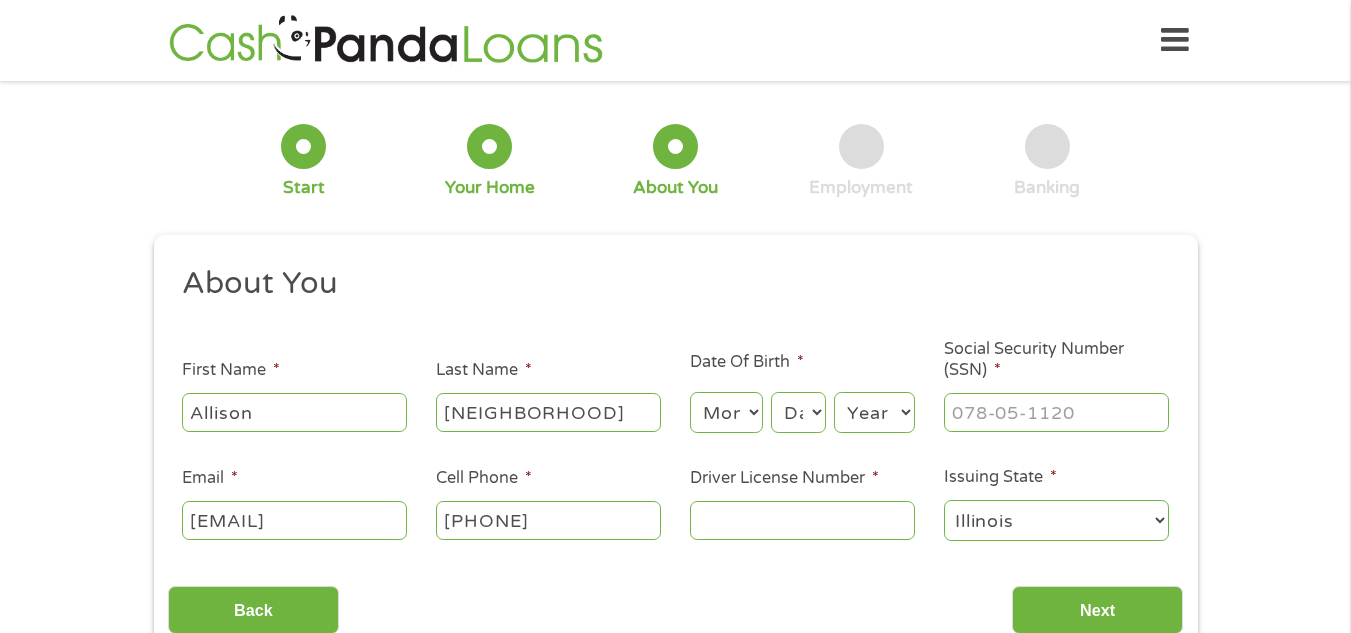 type on "[PHONE]" 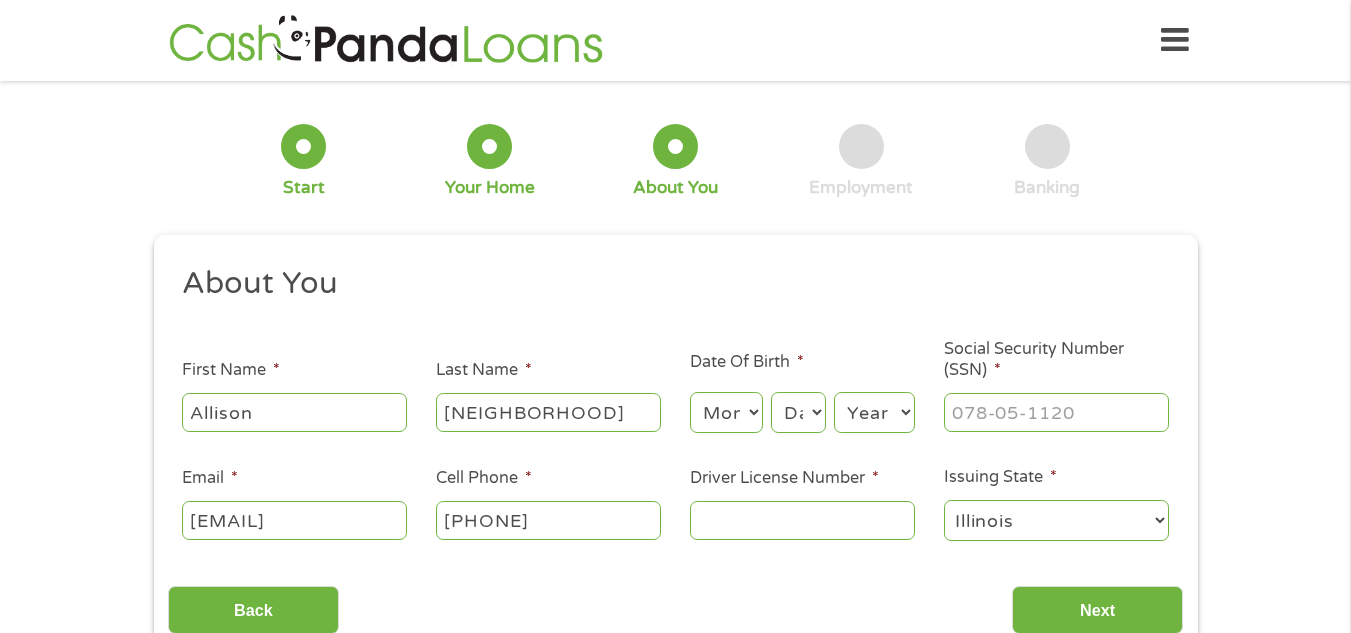 type on "Claudin" 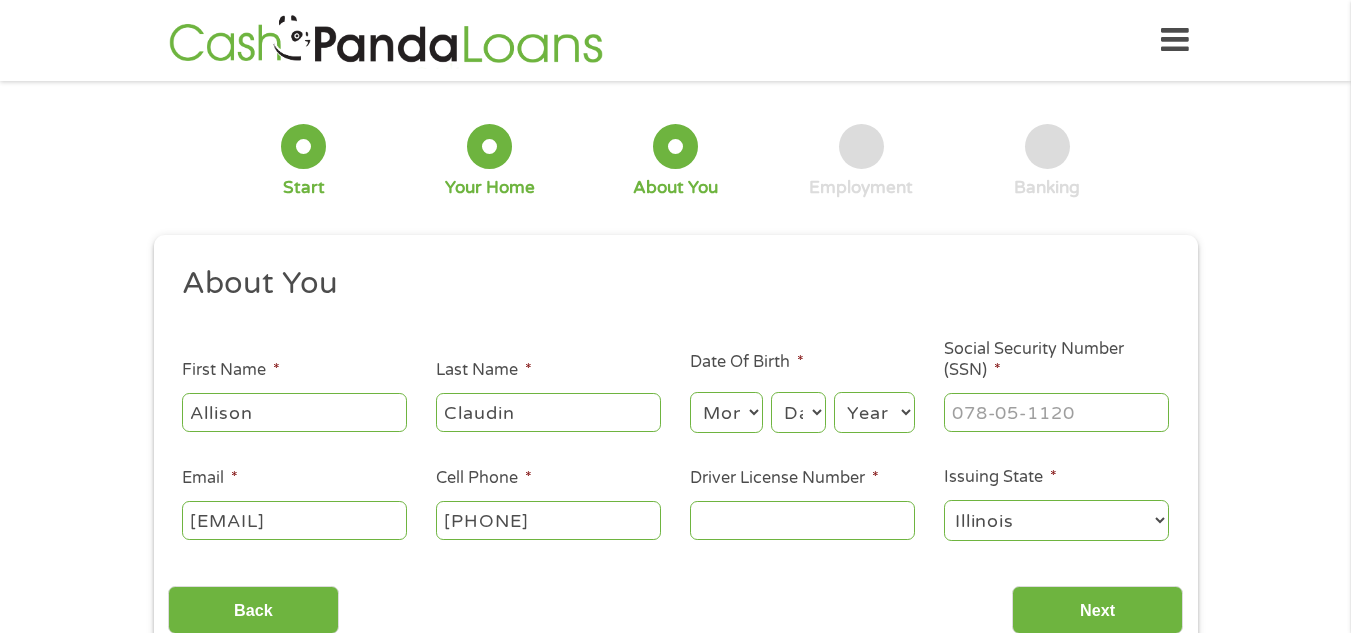 click on "Month 1 2 3 4 5 6 7 8 9 10 11 12" at bounding box center (726, 412) 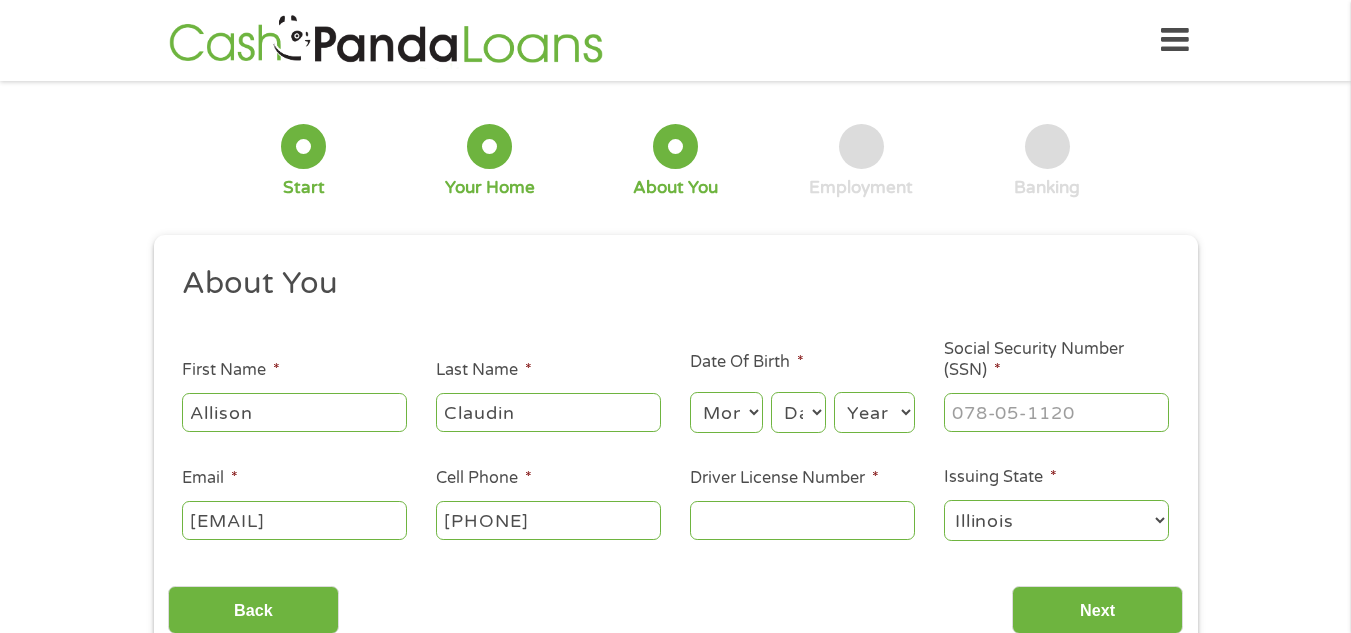select on "8" 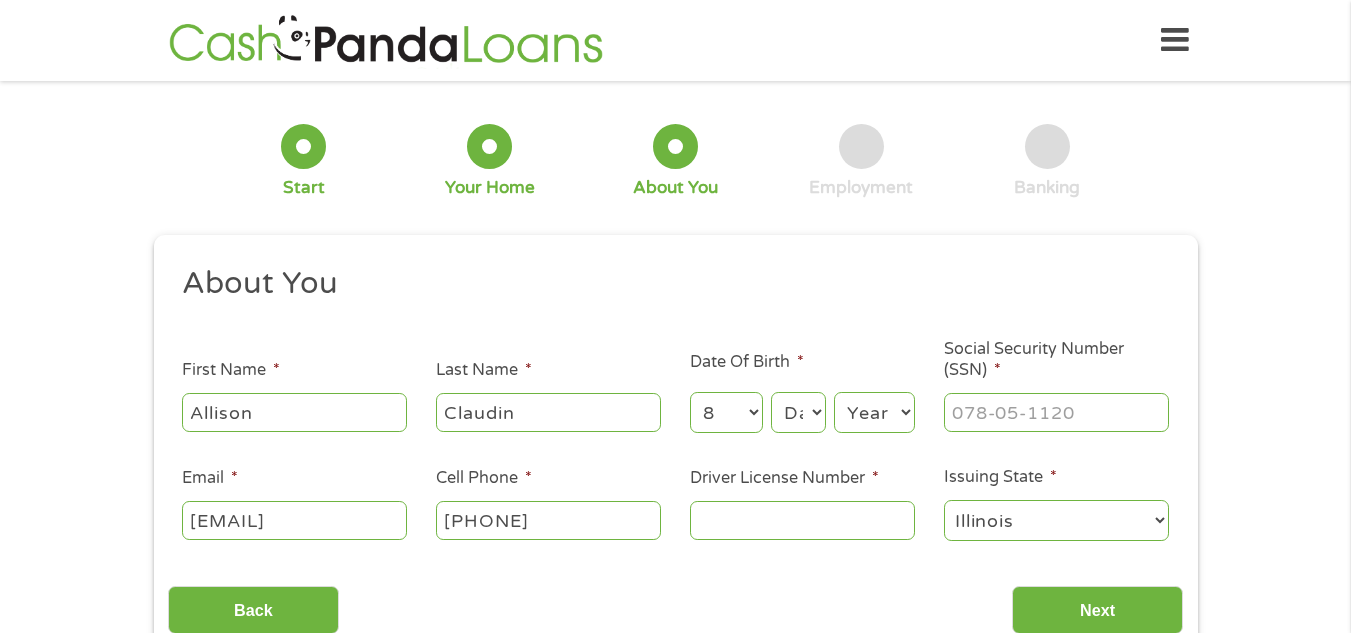 click on "Month 1 2 3 4 5 6 7 8 9 10 11 12" at bounding box center [726, 412] 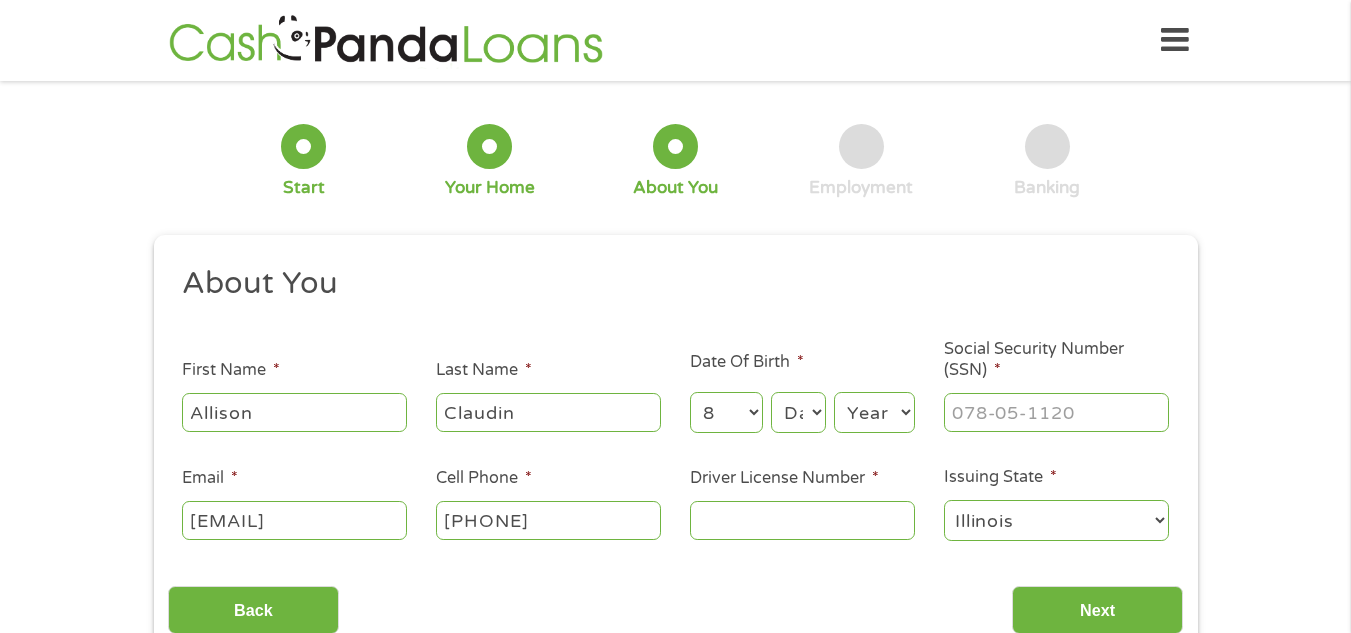 click on "Day 1 2 3 4 5 6 7 8 9 10 11 12 13 14 15 16 17 18 19 20 21 22 23 24 25 26 27 28 29 30 31" at bounding box center [798, 412] 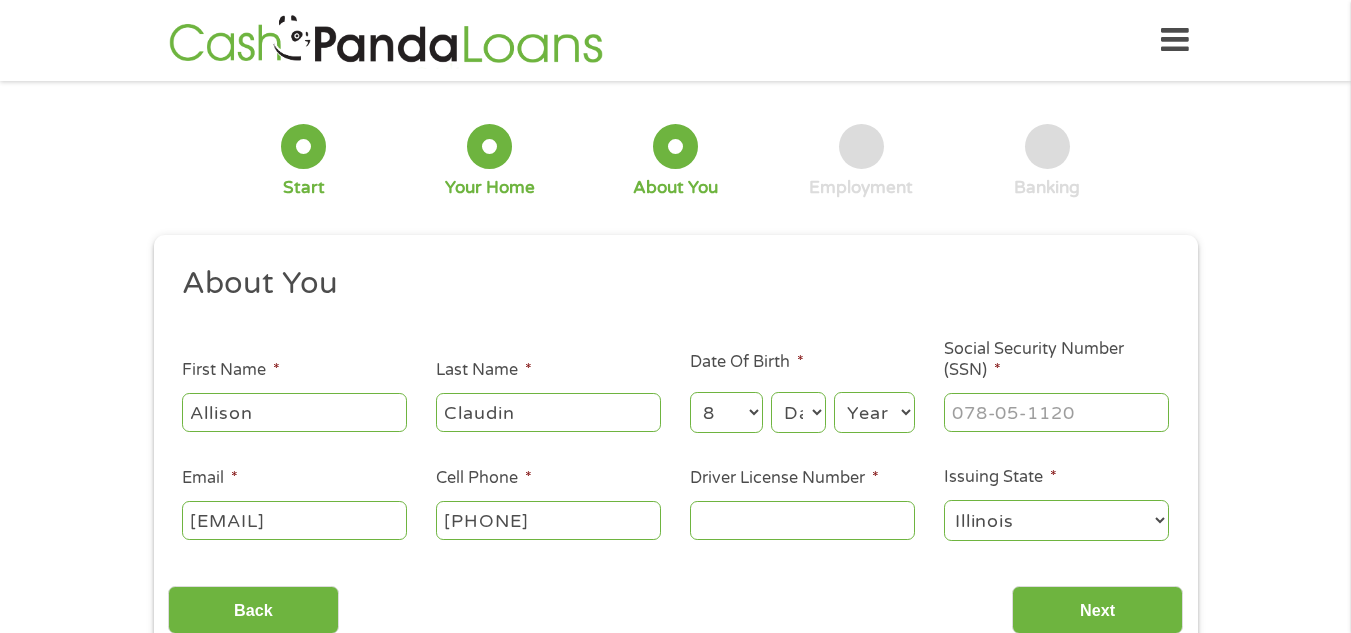 select on "10" 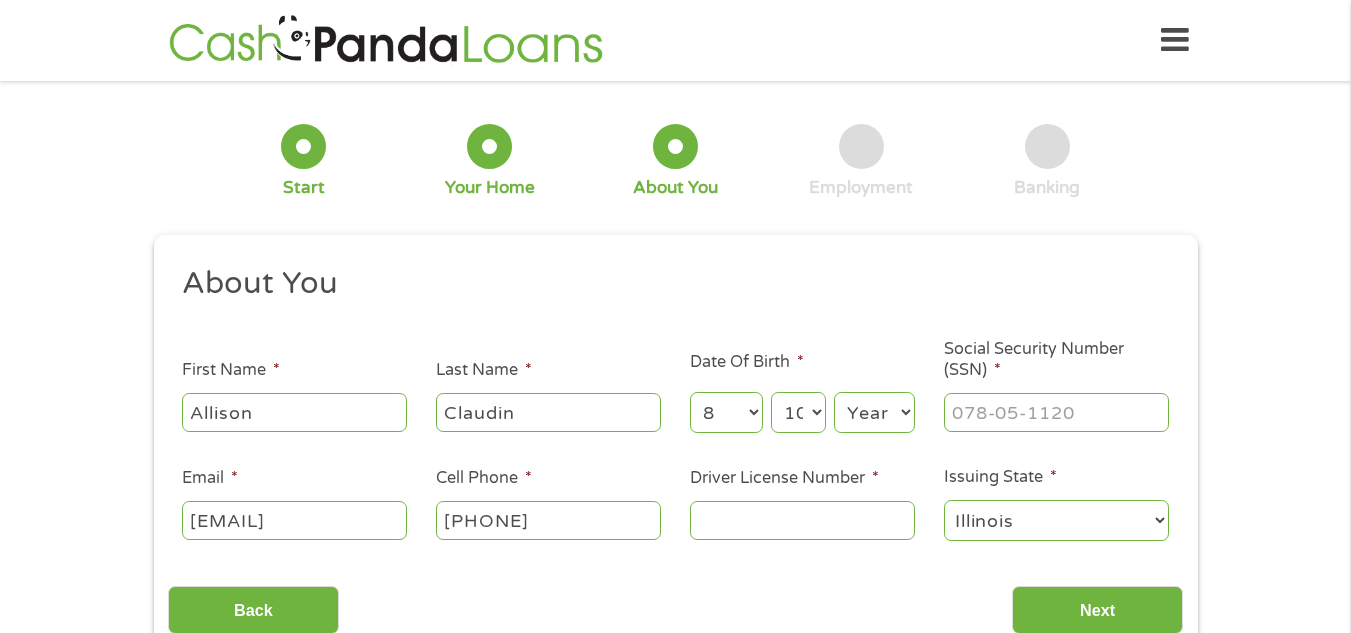 click on "Day 1 2 3 4 5 6 7 8 9 10 11 12 13 14 15 16 17 18 19 20 21 22 23 24 25 26 27 28 29 30 31" at bounding box center (798, 412) 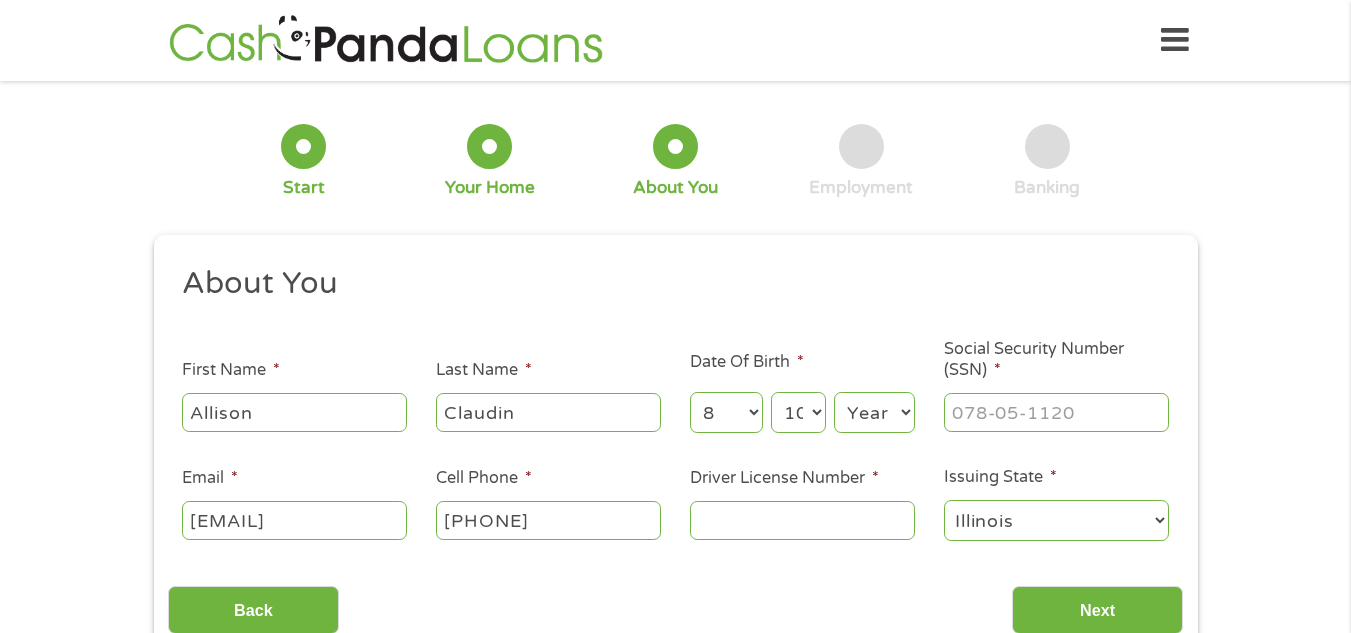 select on "1984" 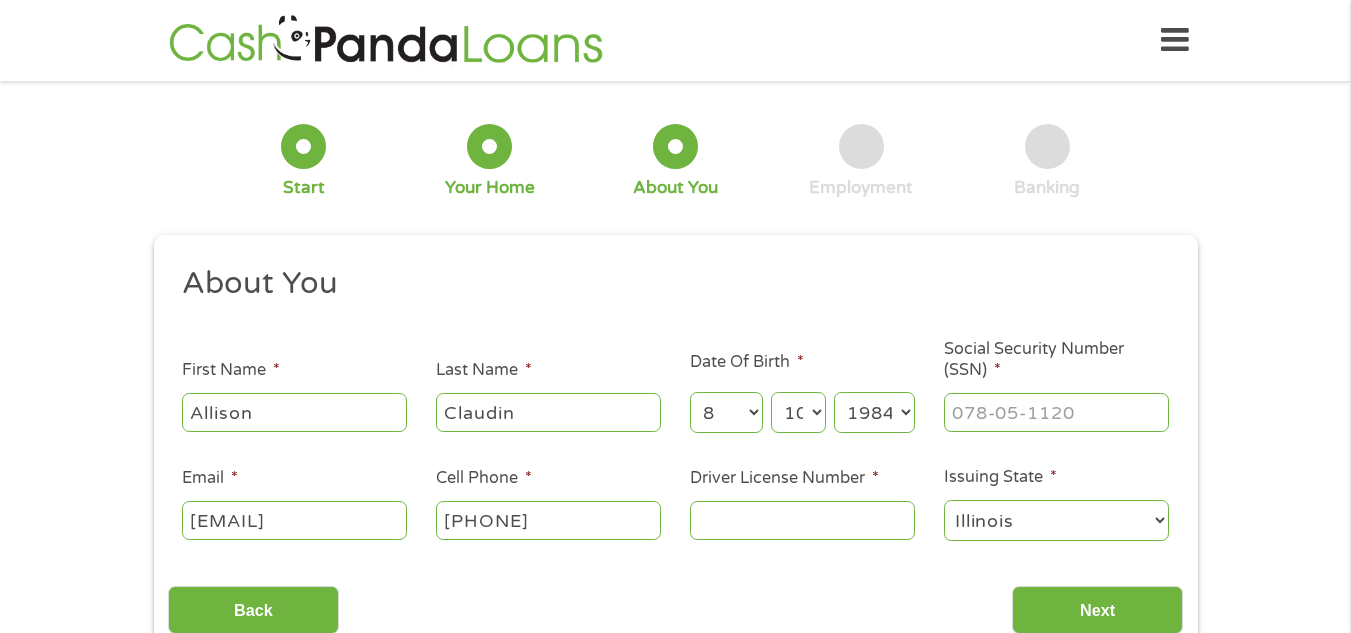 click on "Year 2007 2006 2005 2004 2003 2002 2001 2000 1999 1998 1997 1996 1995 1994 1993 1992 1991 1990 1989 1988 1987 1986 1985 1984 1983 1982 1981 1980 1979 1978 1977 1976 1975 1974 1973 1972 1971 1970 1969 1968 1967 1966 1965 1964 1963 1962 1961 1960 1959 1958 1957 1956 1955 1954 1953 1952 1951 1950 1949 1948 1947 1946 1945 1944 1943 1942 1941 1940 1939 1938 1937 1936 1935 1934 1933 1932 1931 1930 1929 1928 1927 1926 1925 1924 1923 1922 1921 1920" at bounding box center (874, 412) 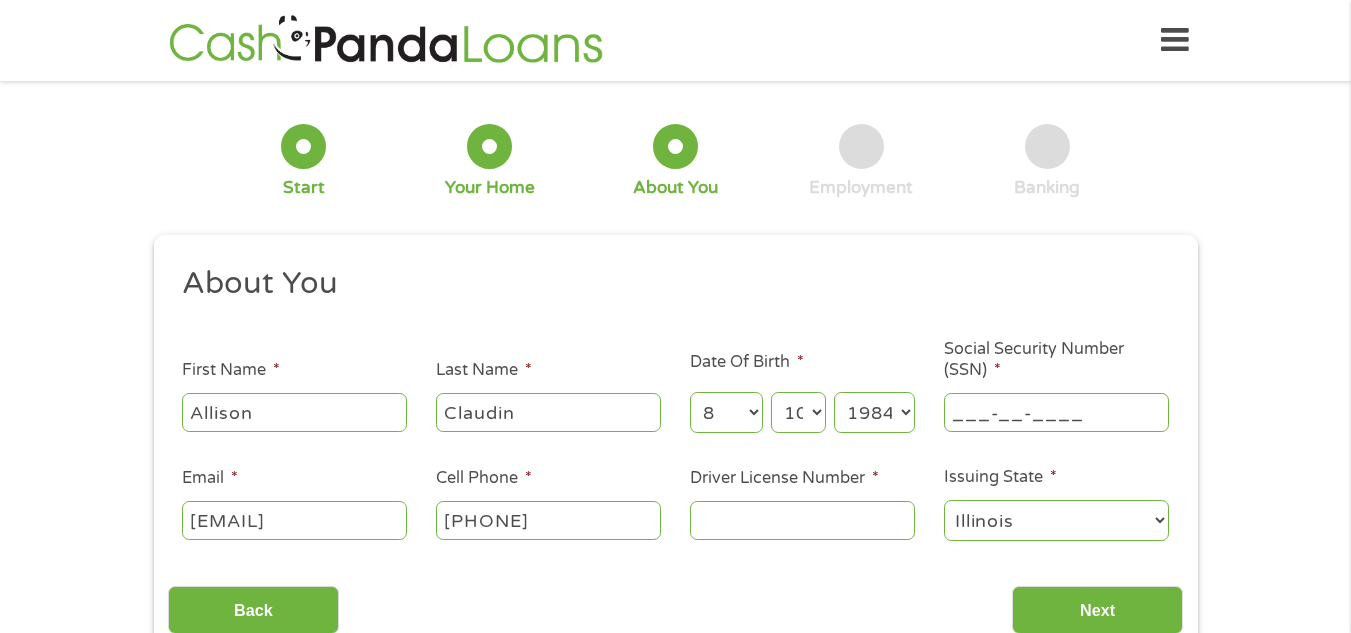 click on "___-__-____" at bounding box center (1056, 412) 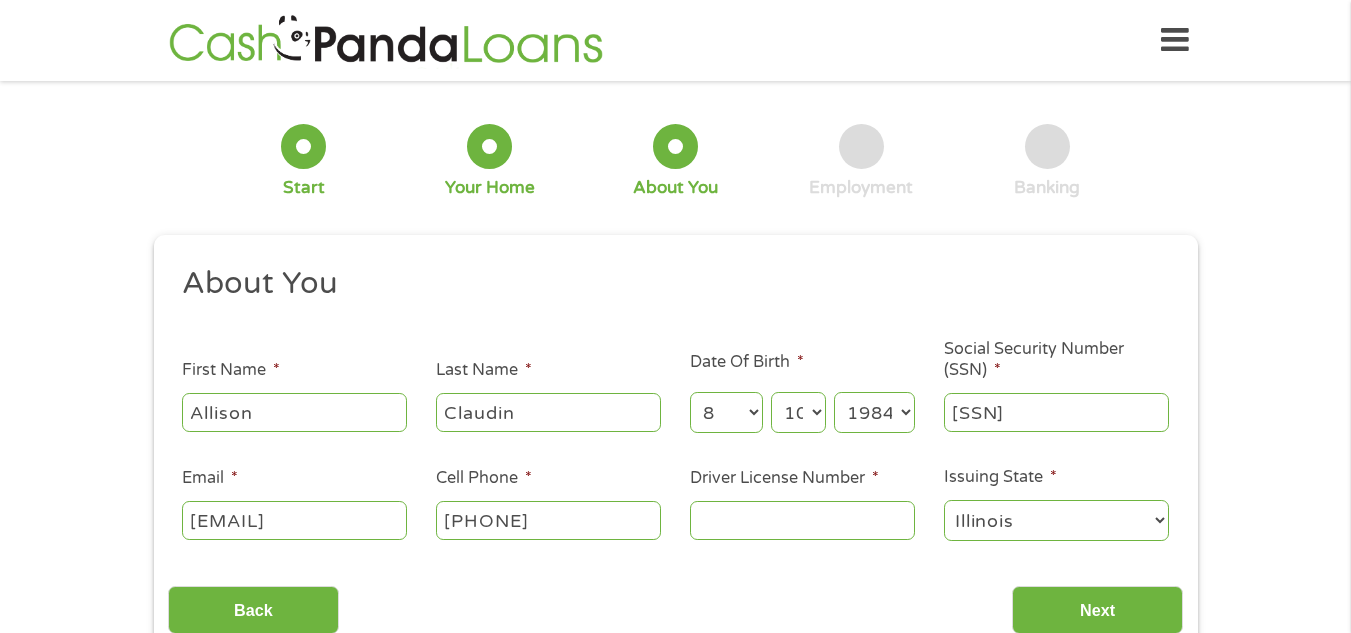 type on "[PHONE]" 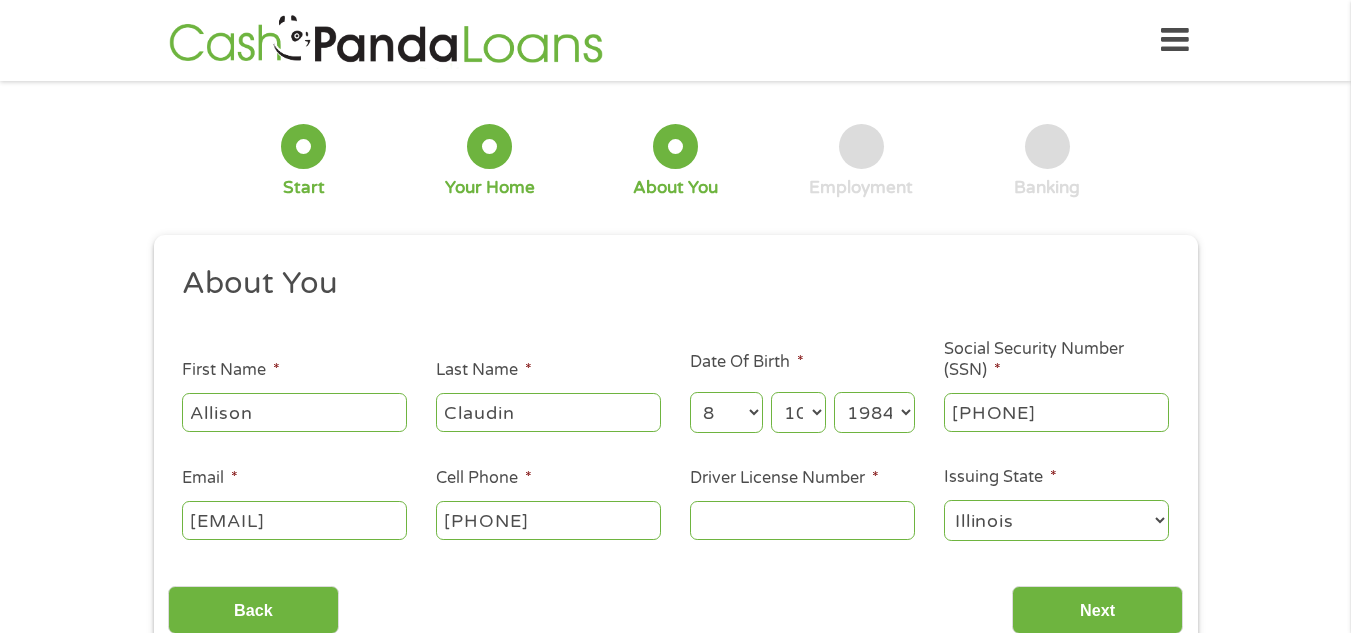 click on "Driver License Number *" at bounding box center (802, 520) 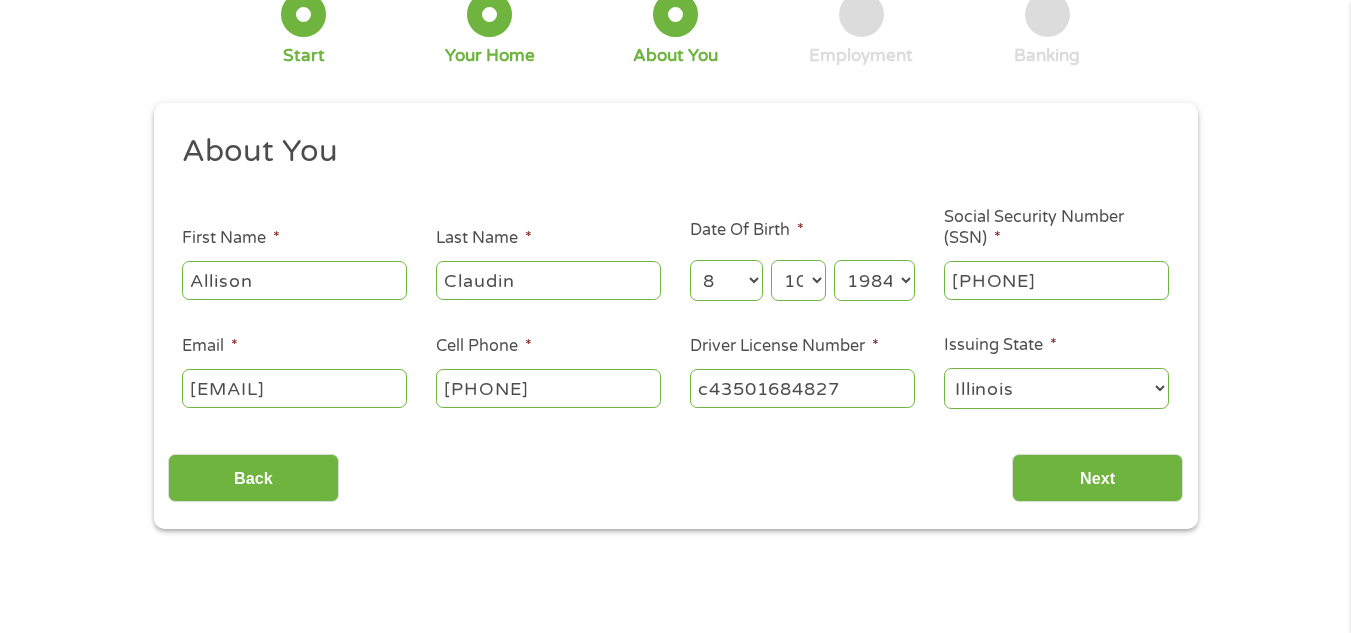 scroll, scrollTop: 133, scrollLeft: 0, axis: vertical 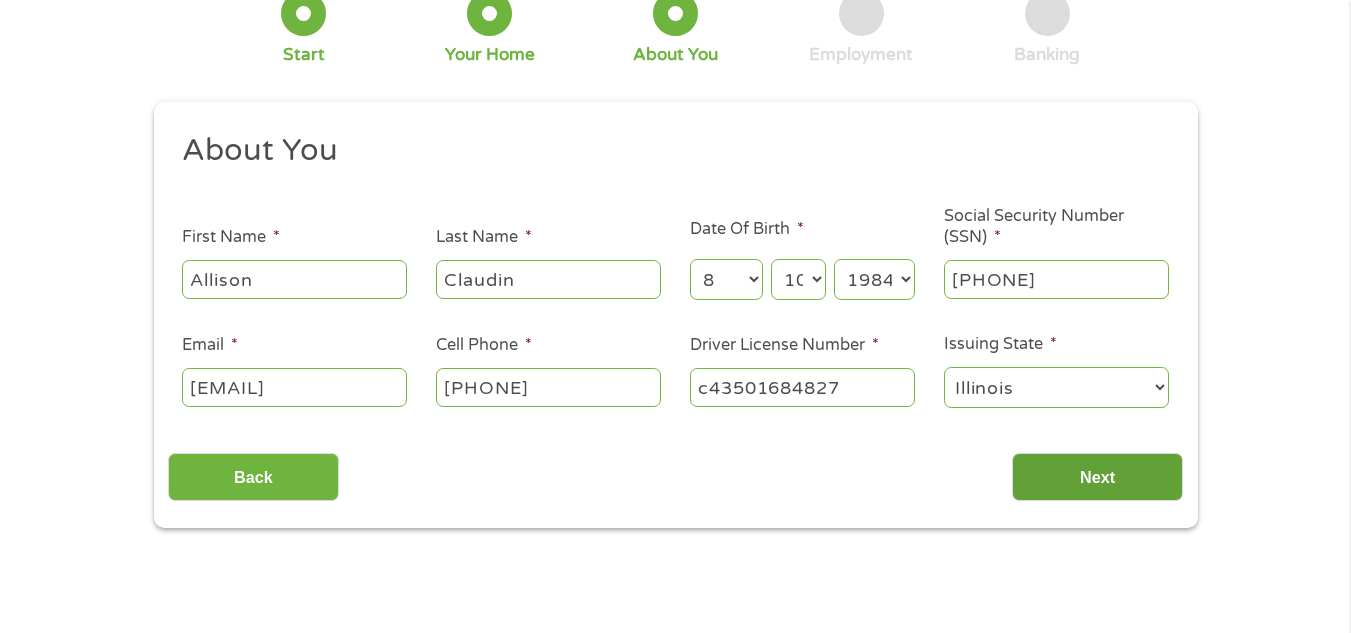 type on "c43501684827" 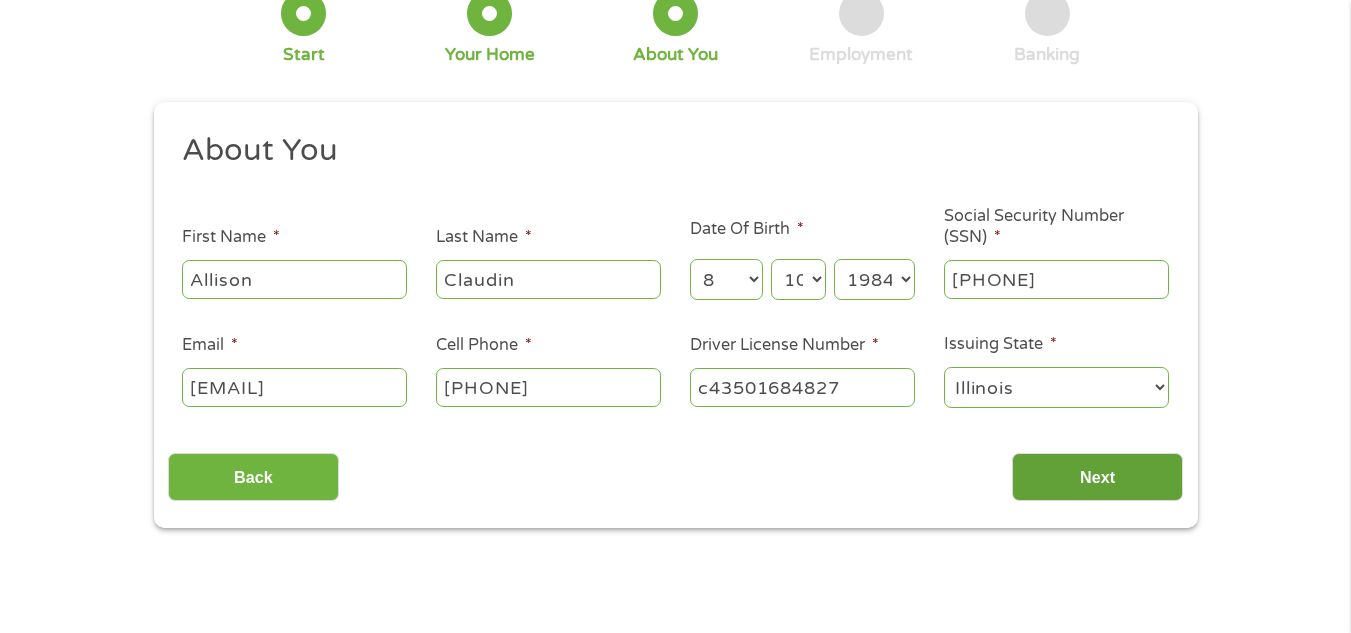 scroll, scrollTop: 8, scrollLeft: 8, axis: both 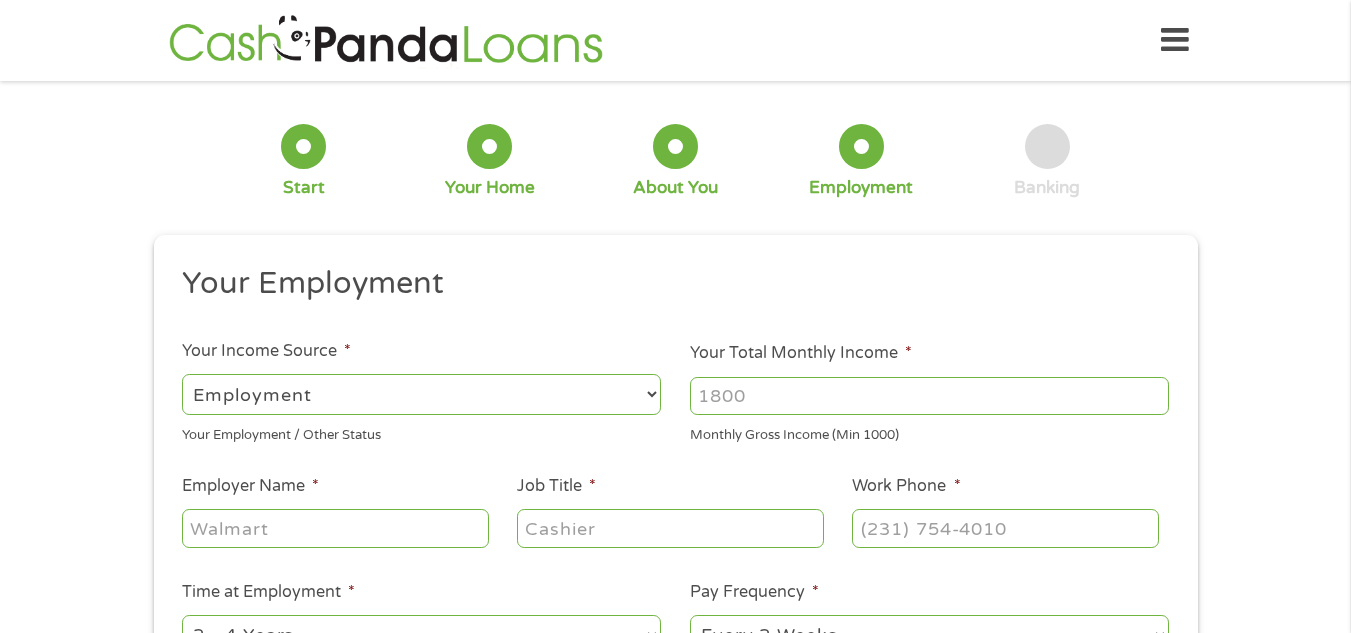 click on "--- Choose one --- Employment Self Employed Benefits" at bounding box center (421, 394) 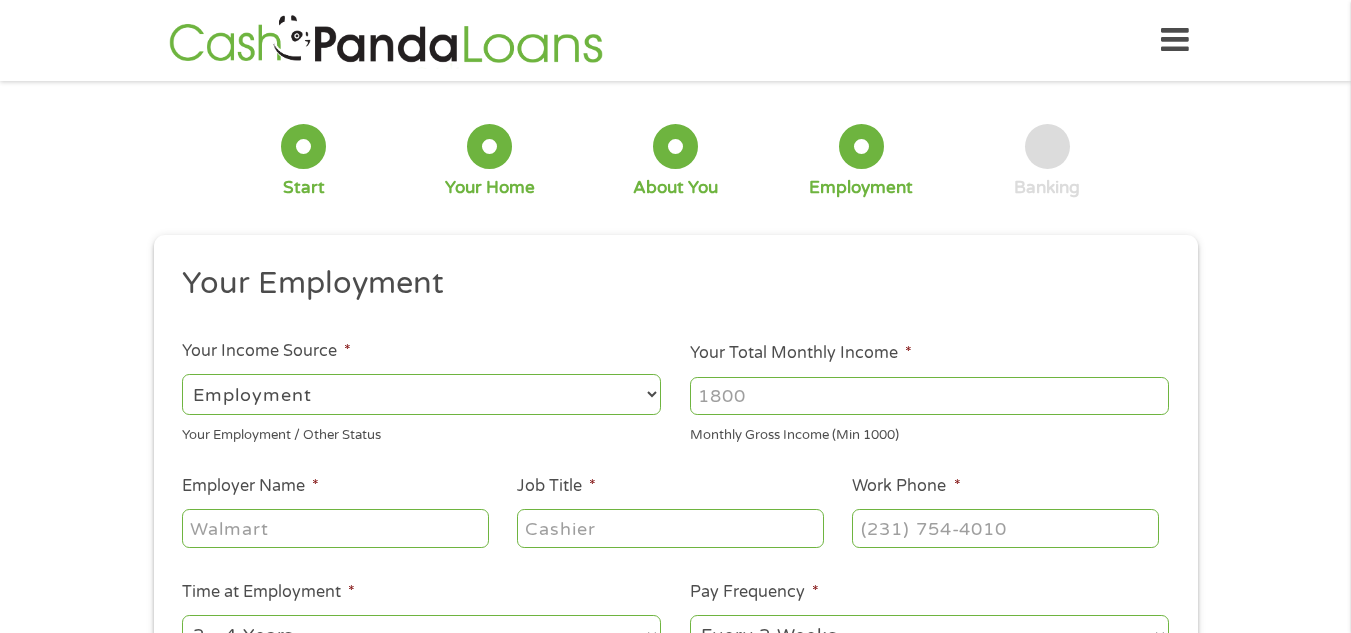 click on "--- Choose one --- Employment Self Employed Benefits" at bounding box center (421, 394) 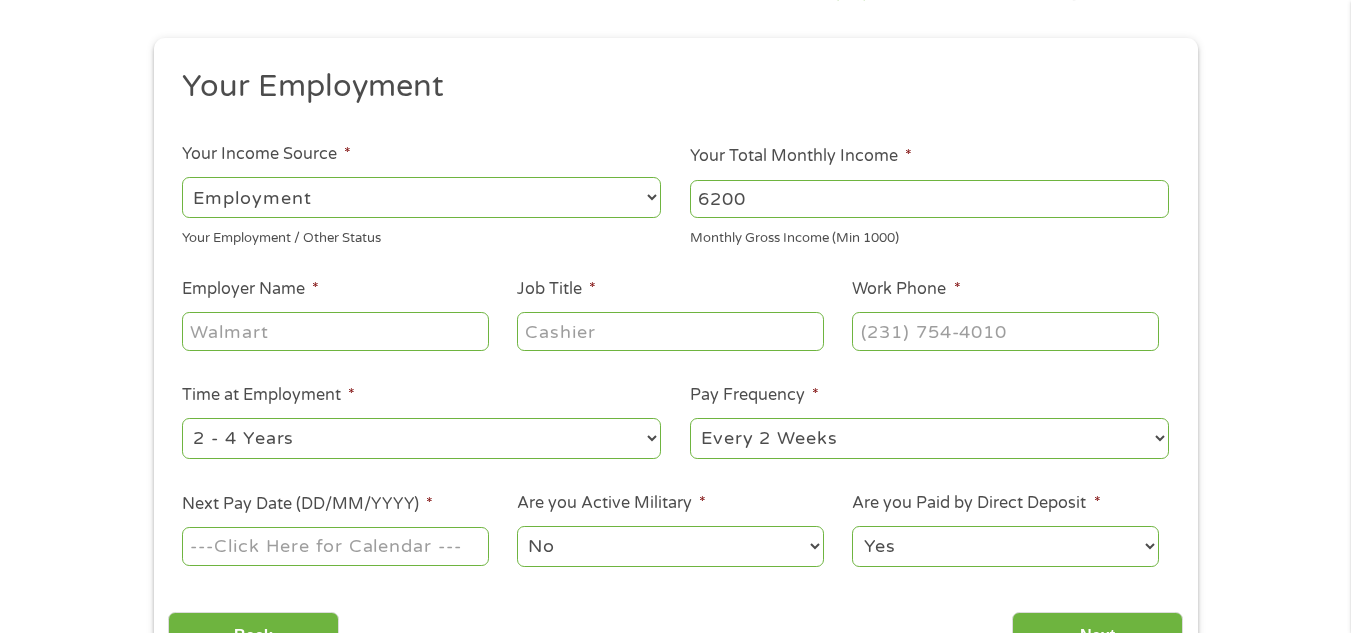 scroll, scrollTop: 199, scrollLeft: 0, axis: vertical 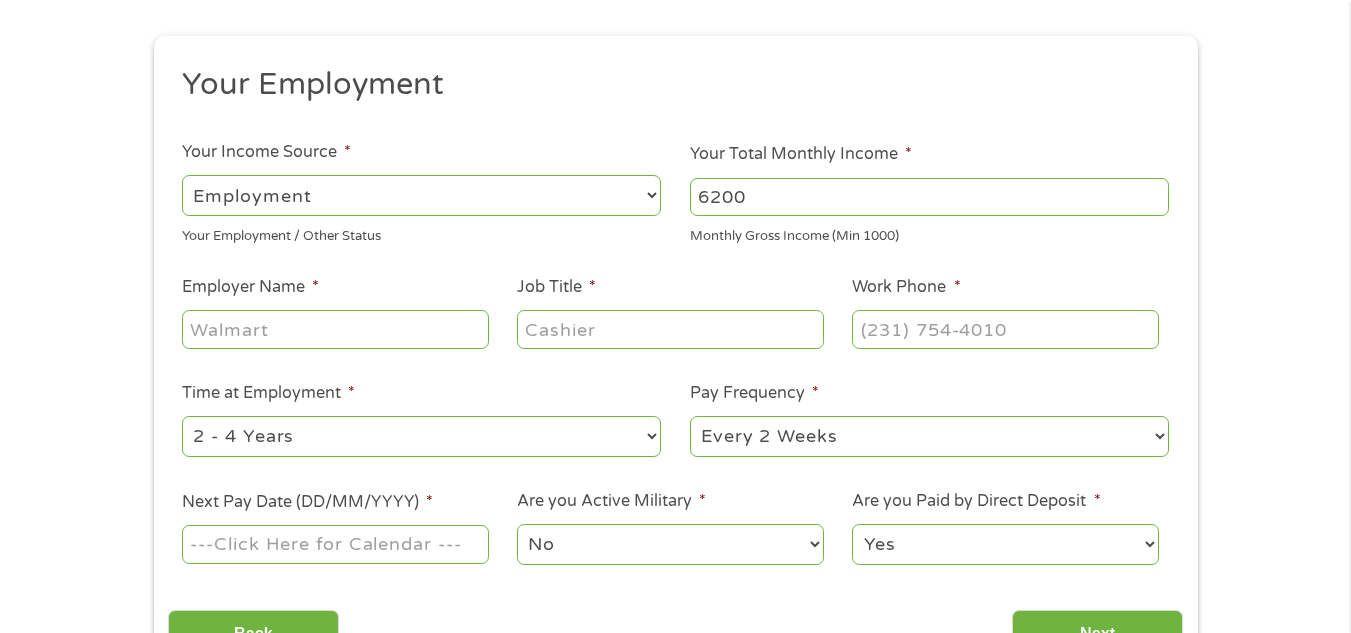 type on "6200" 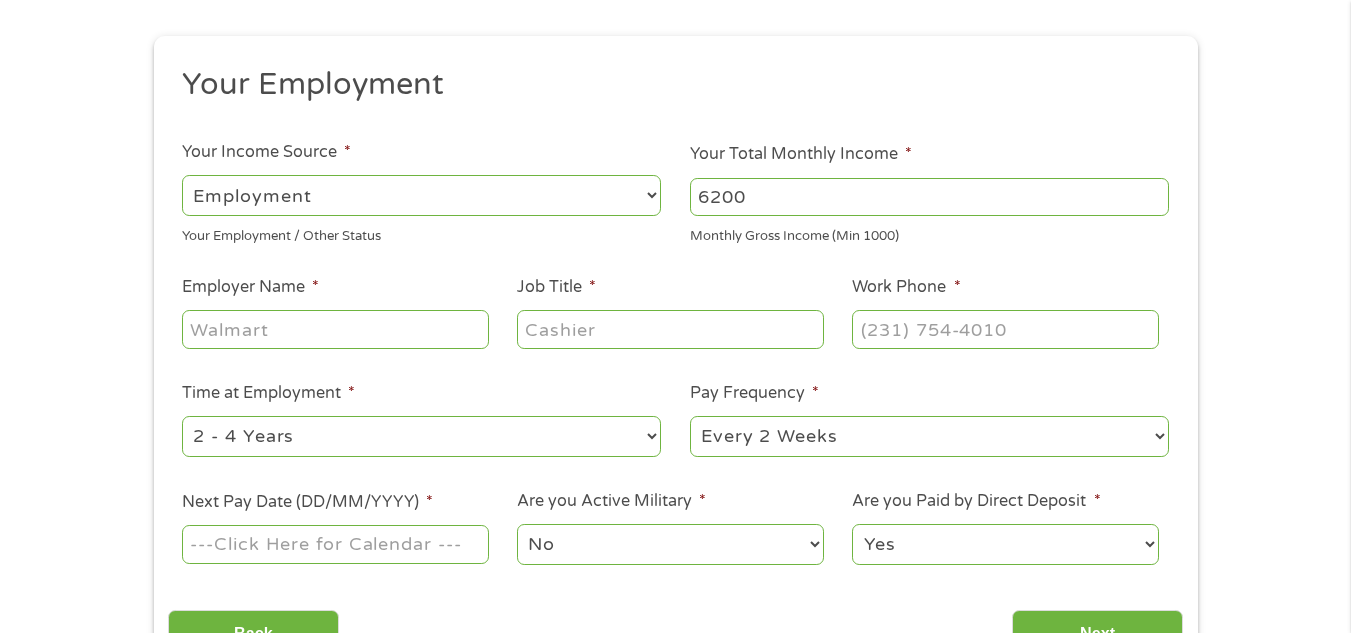 click on "Employer Name *" at bounding box center (335, 329) 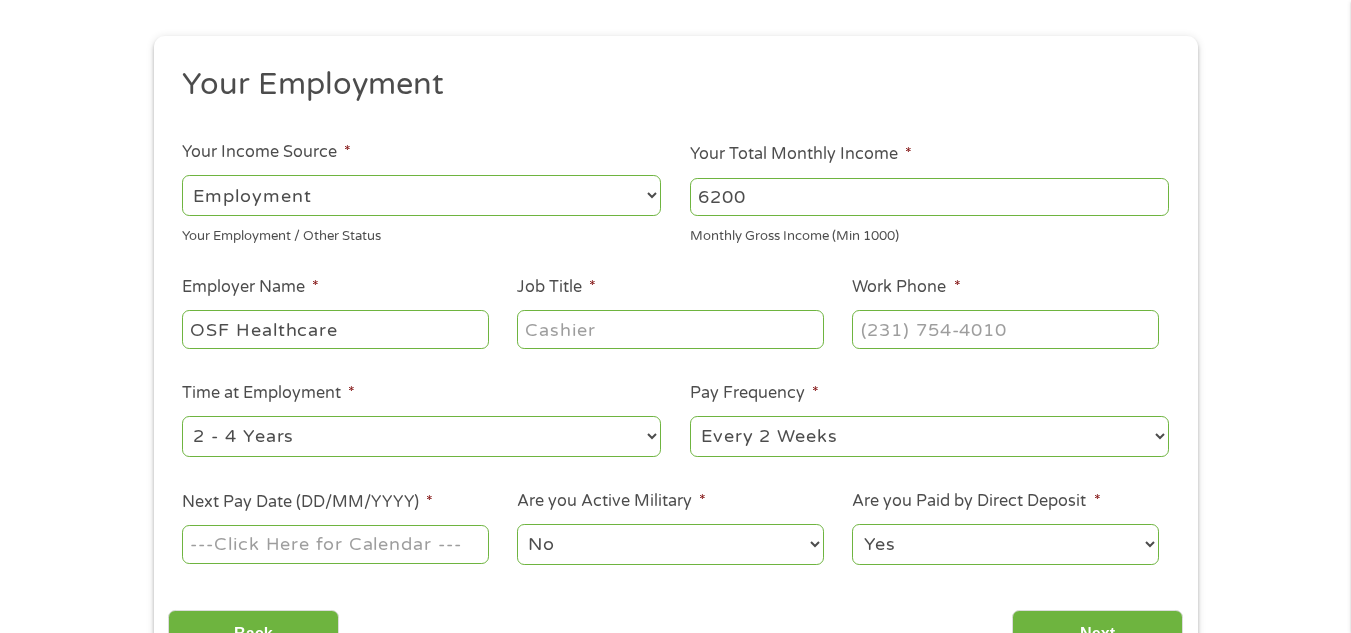 type on "OSF Healthcare" 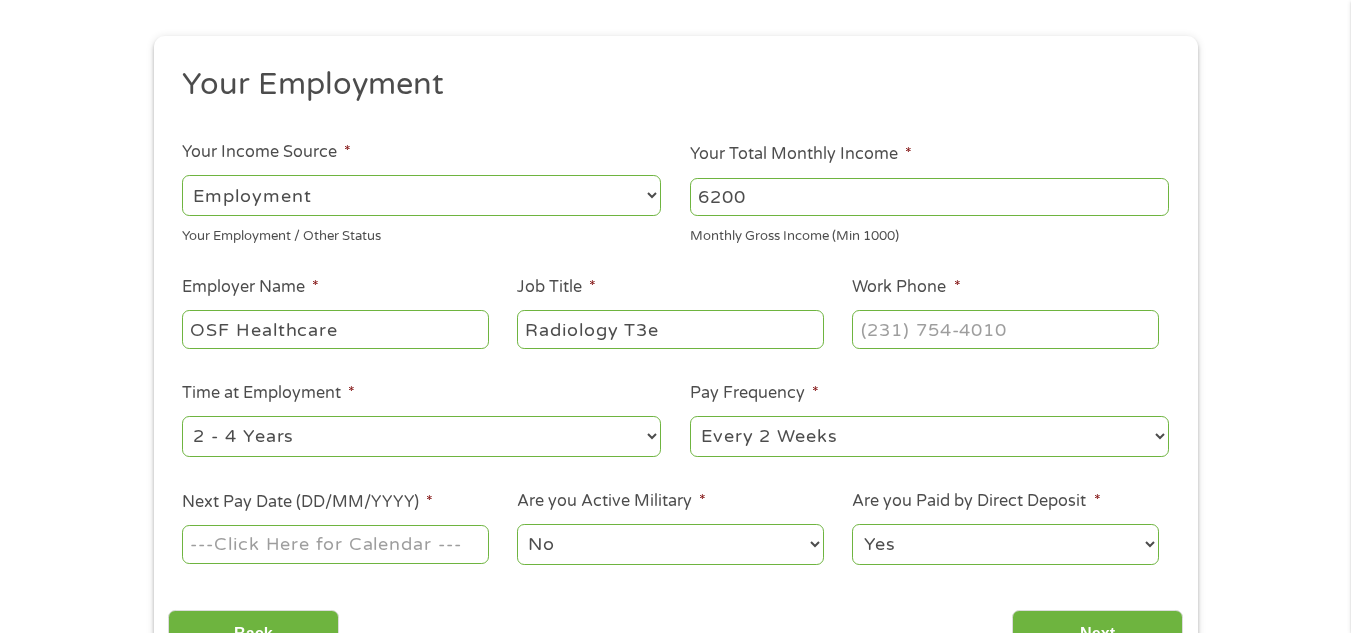 type on "Radiology T3ec" 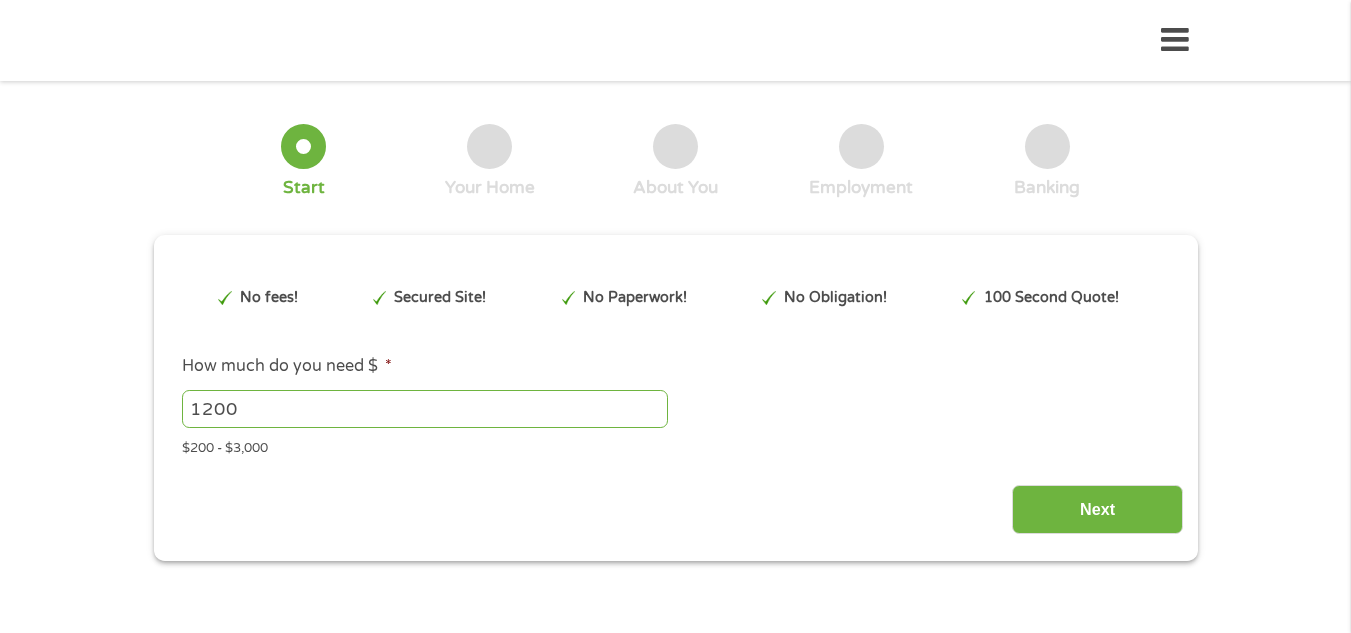 scroll, scrollTop: 199, scrollLeft: 0, axis: vertical 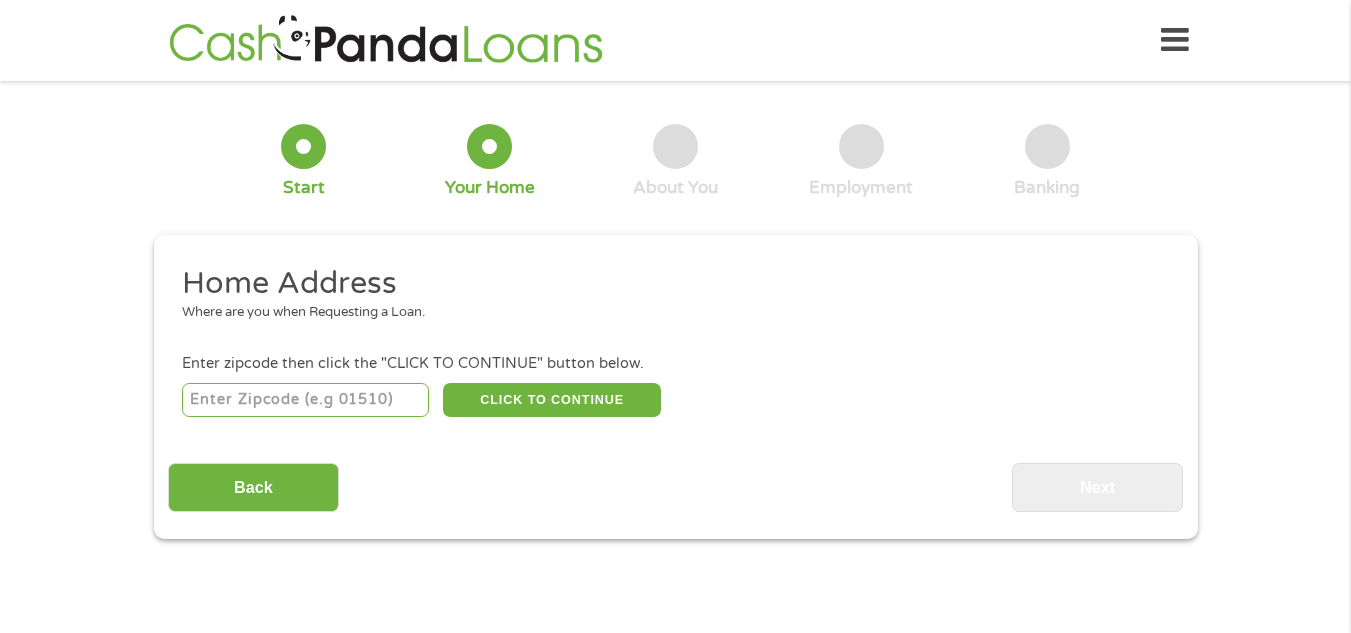 click at bounding box center [305, 400] 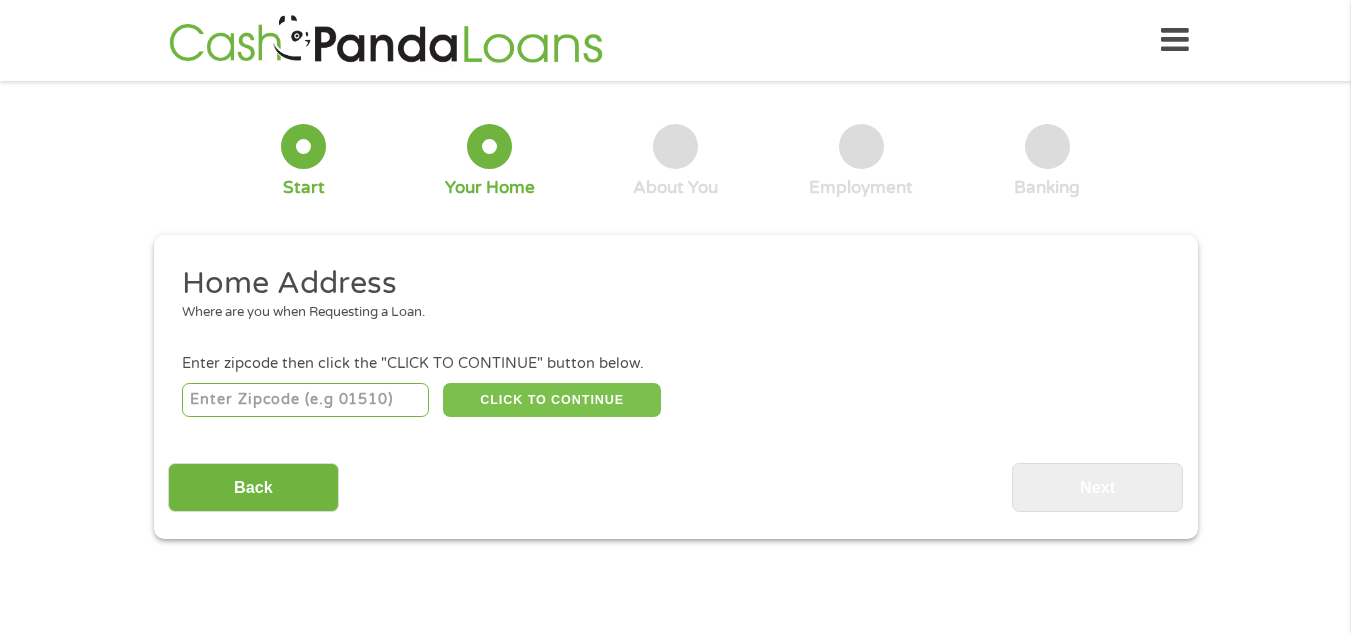 click on "CLICK TO CONTINUE" at bounding box center (552, 400) 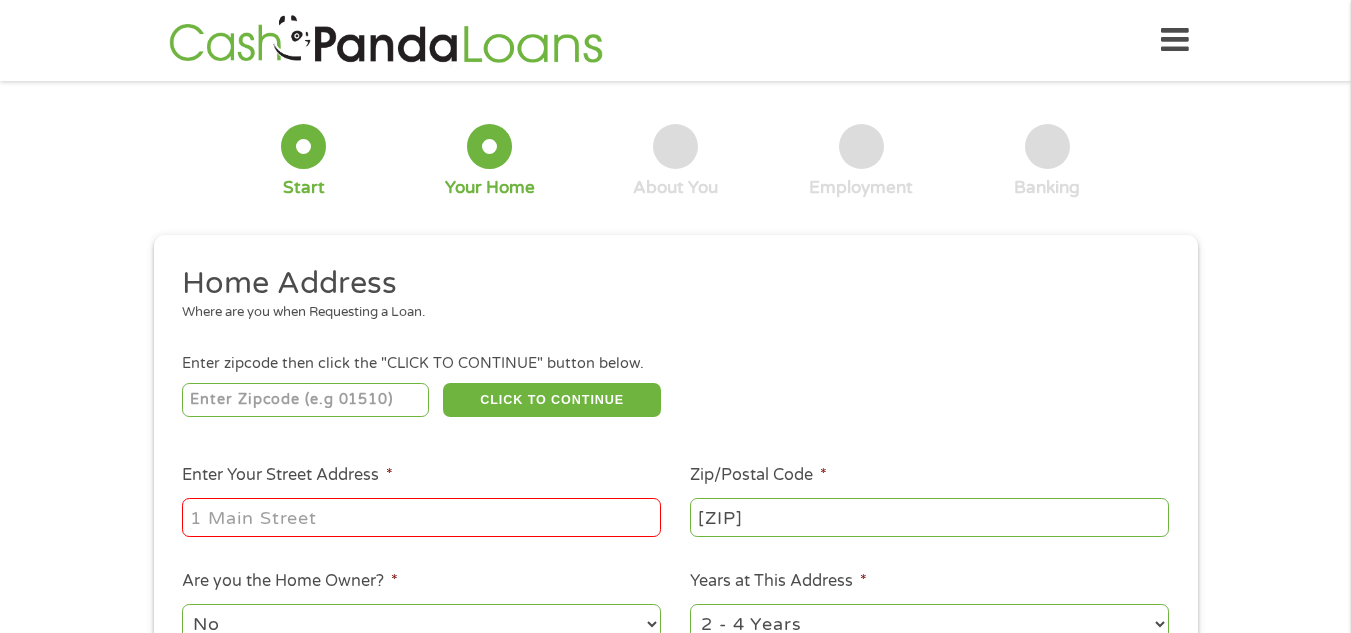 click on "Enter Your Street Address *" at bounding box center [421, 517] 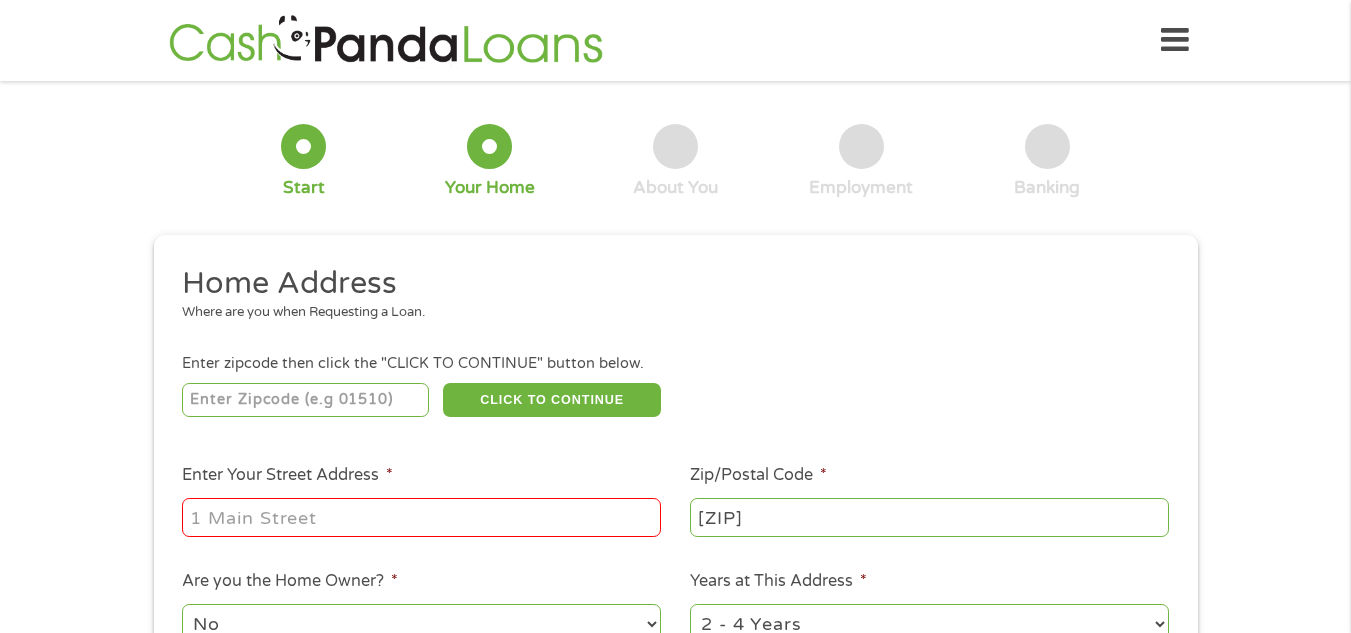 type on "[NUMBER] [STREET]" 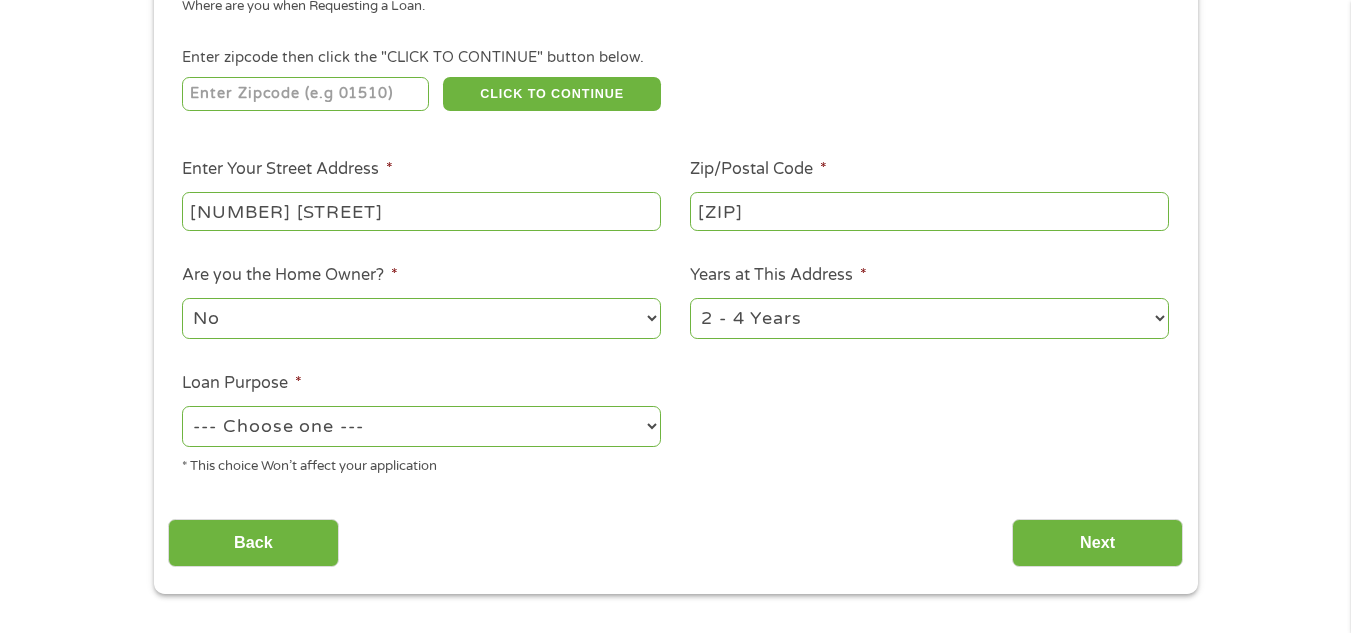 scroll, scrollTop: 308, scrollLeft: 0, axis: vertical 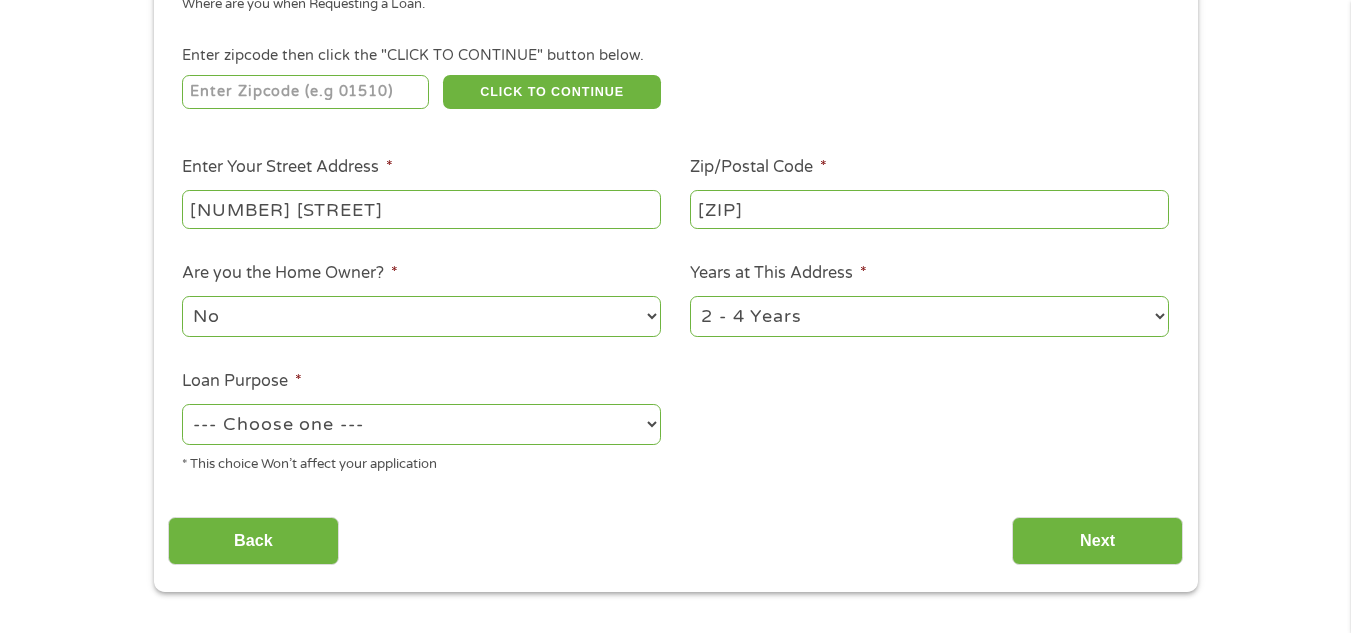 click on "1 Year or less 1 - 2 Years 2 - 4 Years Over 4 Years" at bounding box center (929, 316) 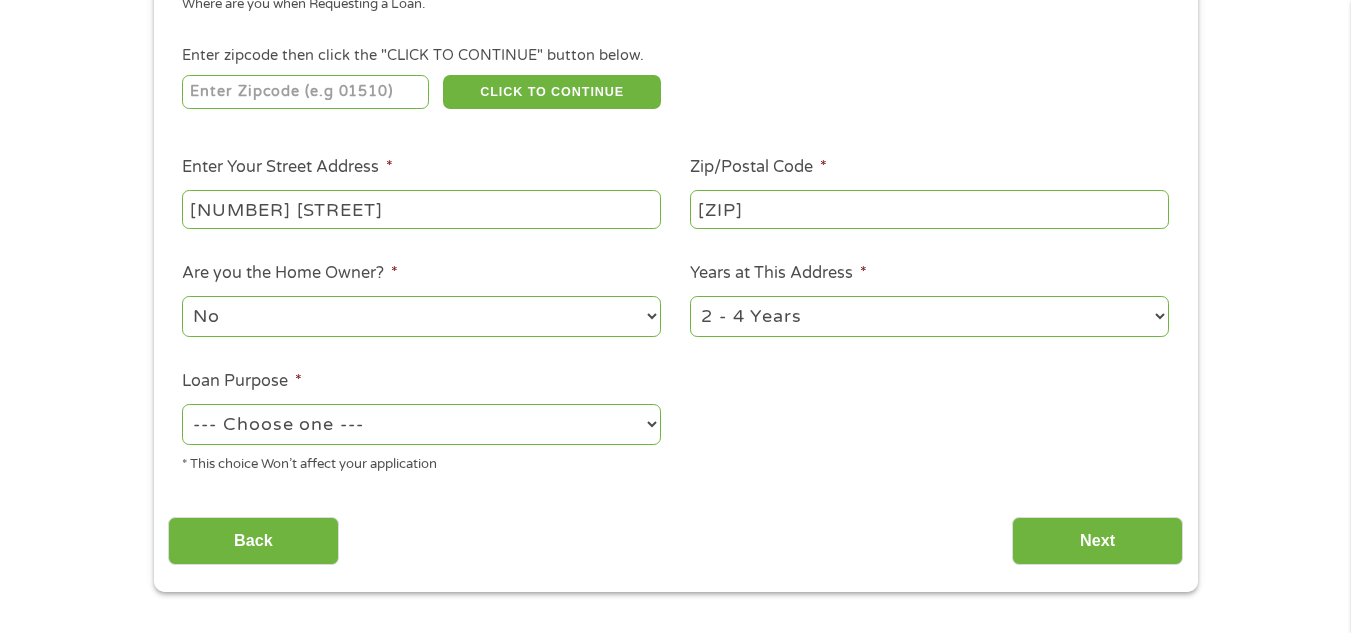 select on "60months" 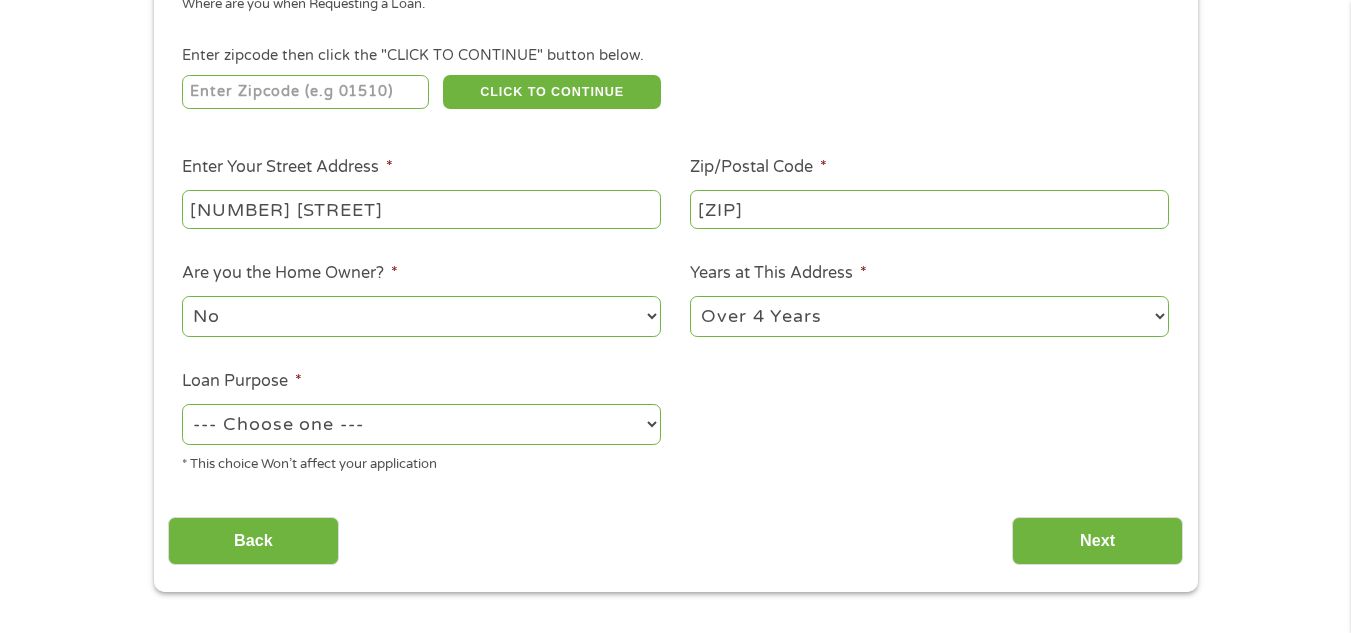 click on "1 Year or less 1 - 2 Years 2 - 4 Years Over 4 Years" at bounding box center (929, 316) 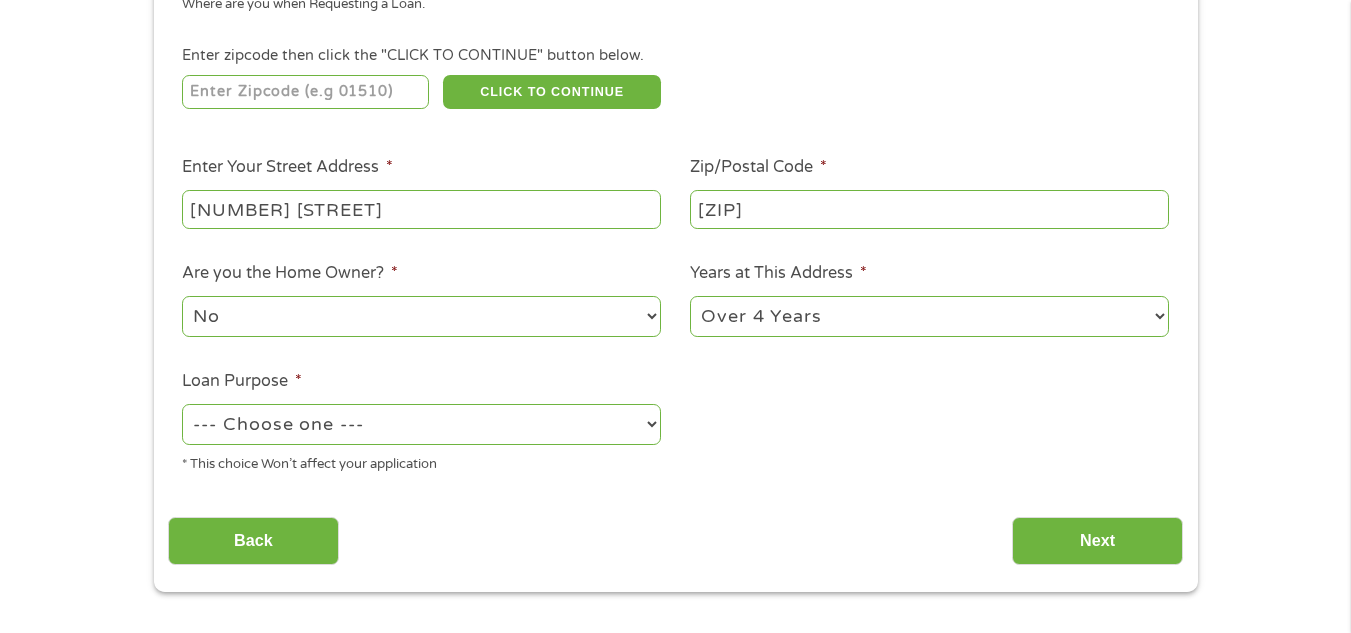 click on "--- Choose one --- Pay Bills Debt Consolidation Home Improvement Major Purchase Car Loan Short Term Cash Medical Expenses Other" at bounding box center (421, 424) 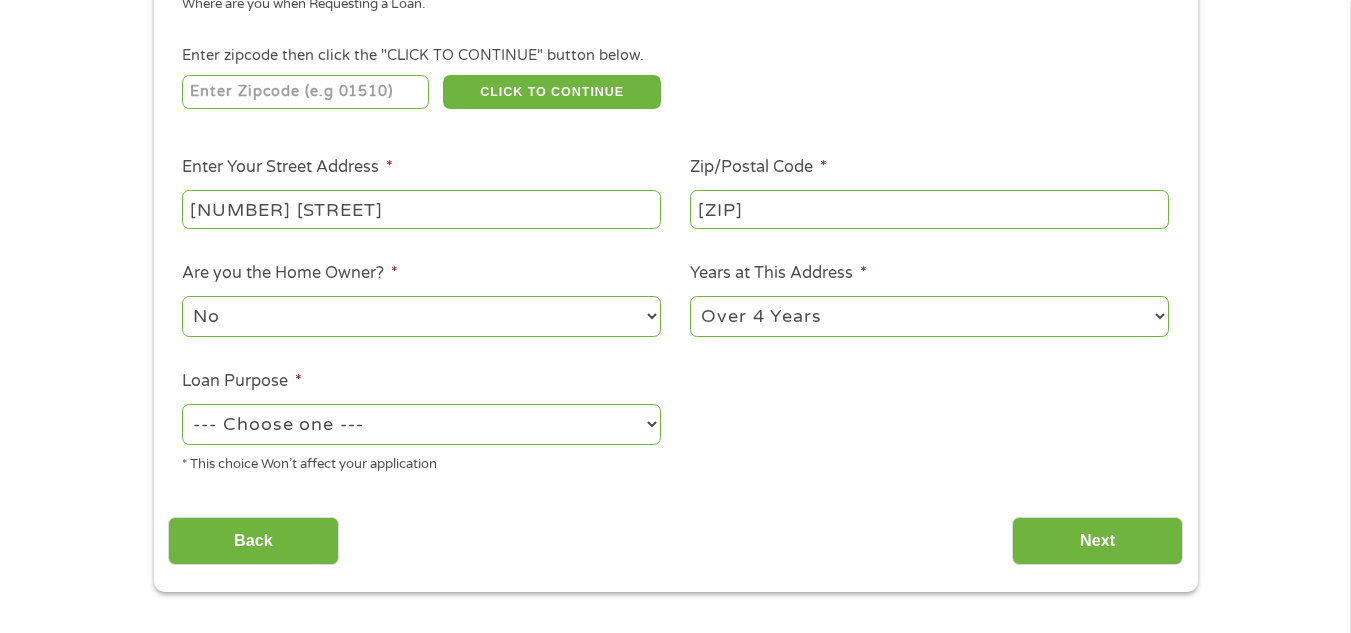 select on "paybills" 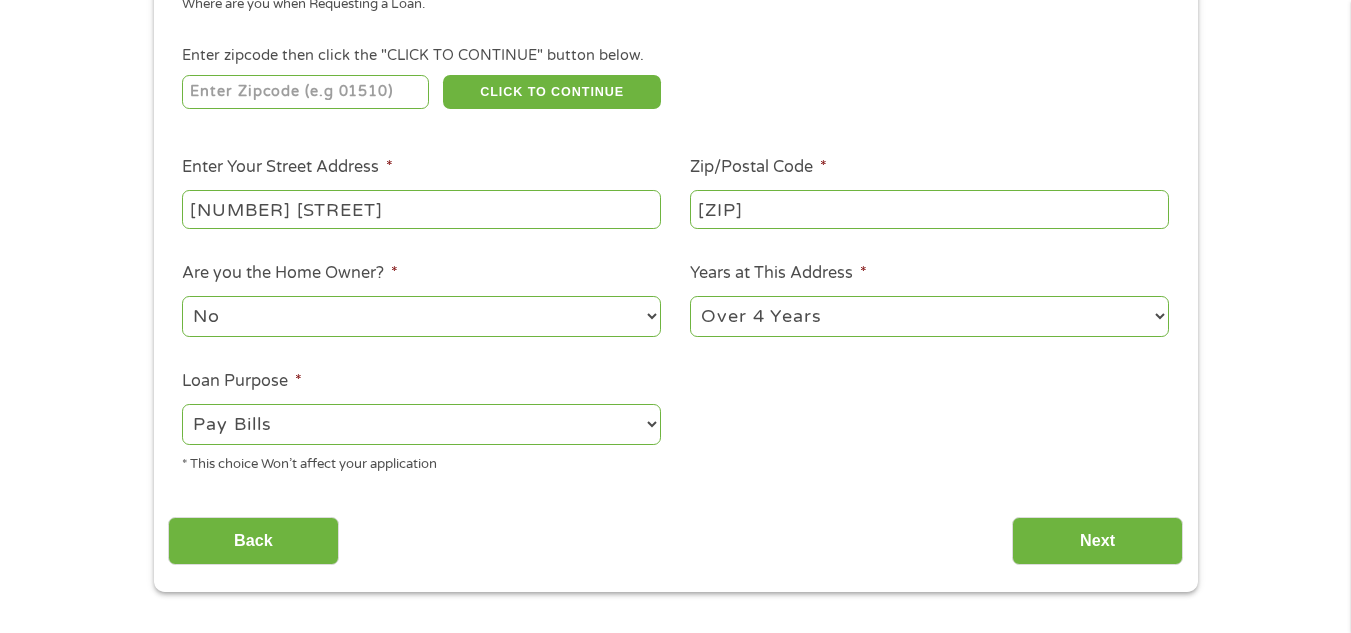 click on "--- Choose one --- Pay Bills Debt Consolidation Home Improvement Major Purchase Car Loan Short Term Cash Medical Expenses Other" at bounding box center [421, 424] 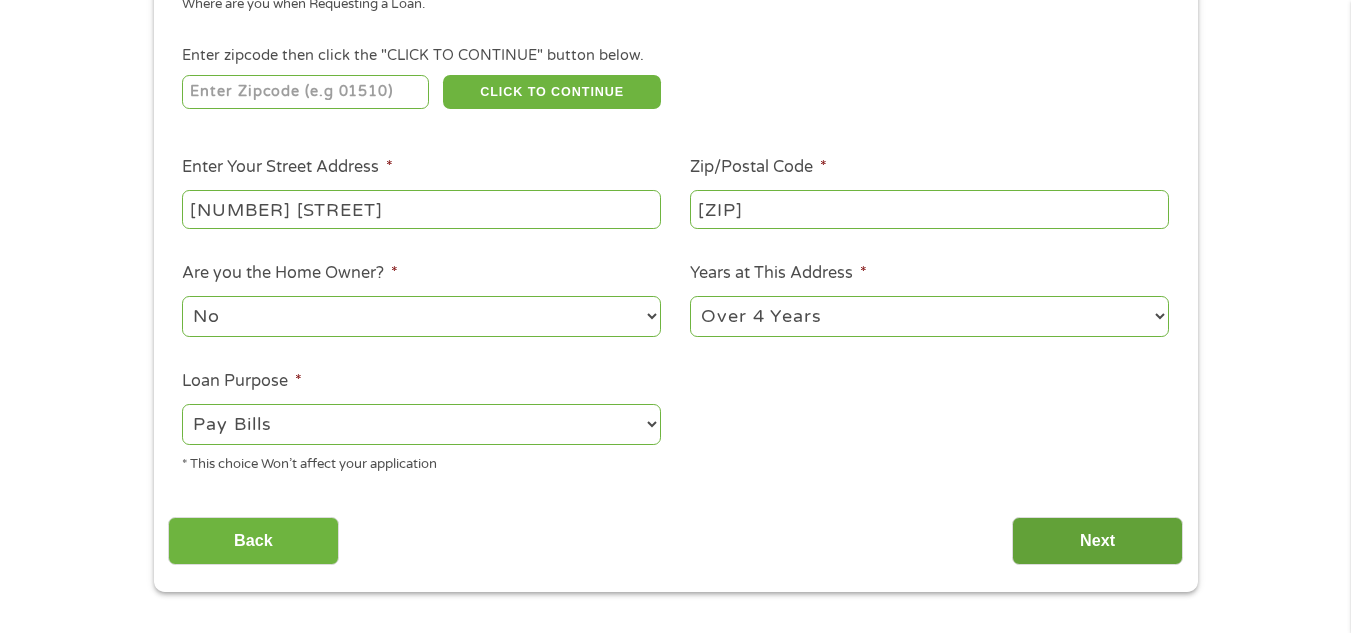 click on "Next" at bounding box center [1097, 541] 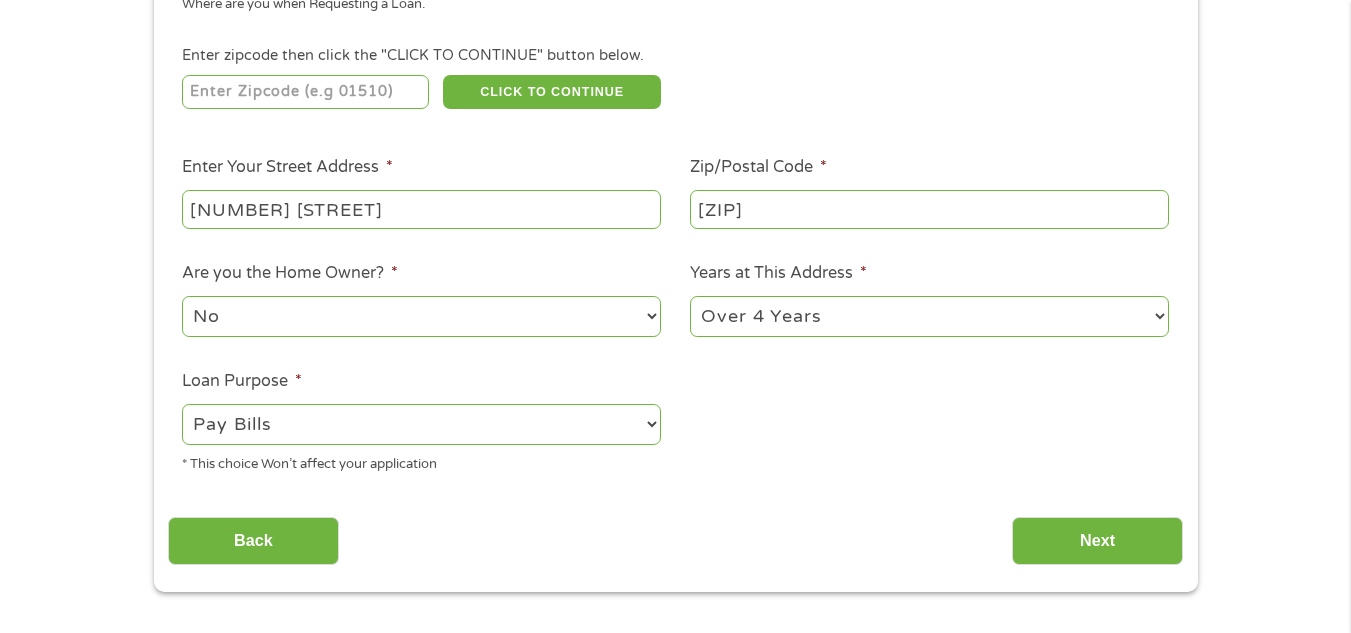 scroll, scrollTop: 8, scrollLeft: 8, axis: both 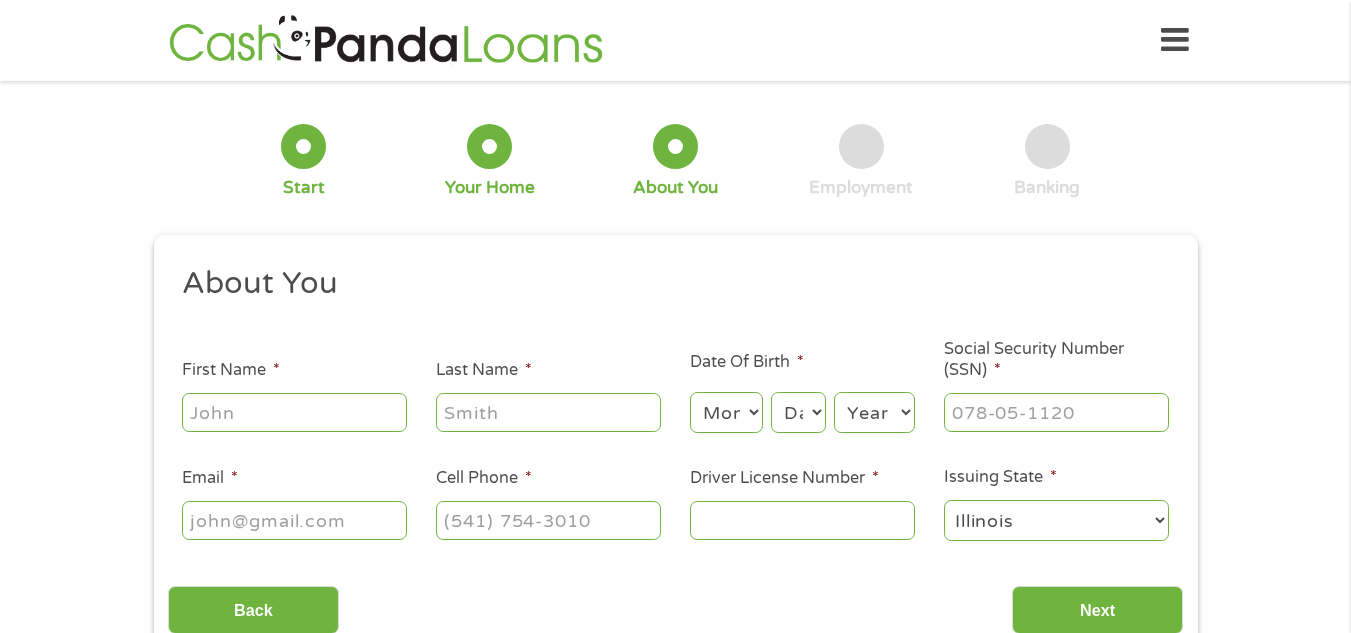 click on "First Name *" at bounding box center (294, 412) 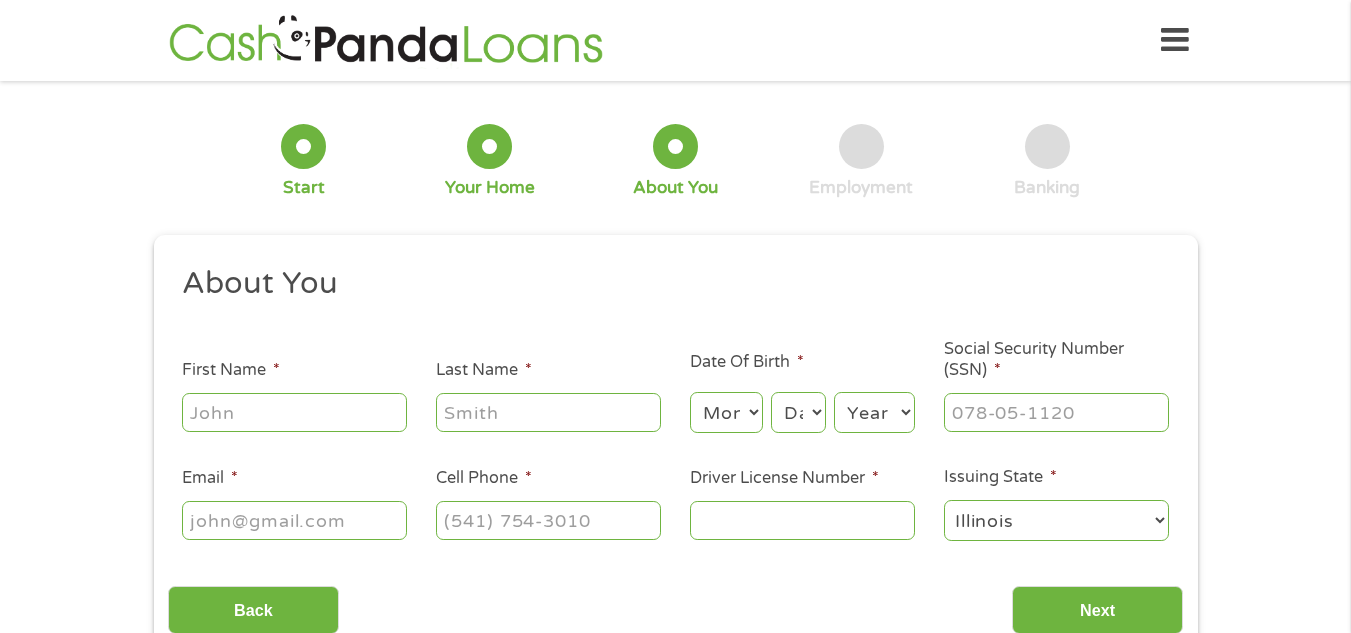 type on "Allison" 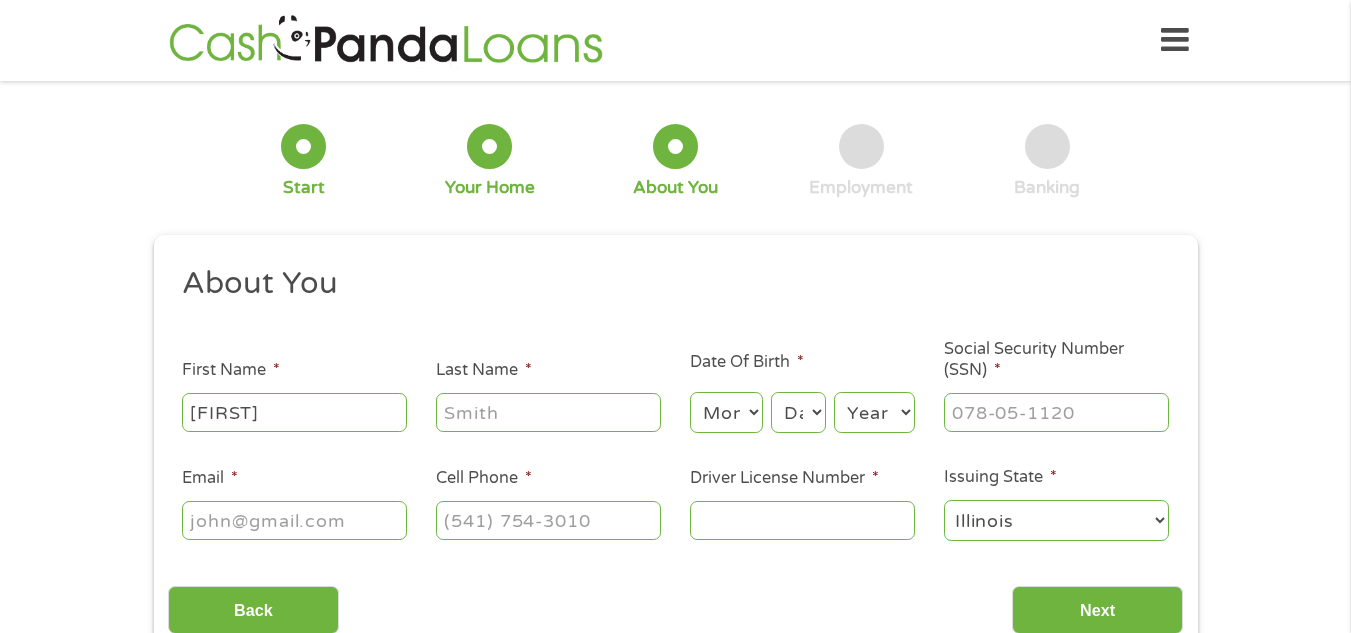 type on "[NEIGHBORHOOD]" 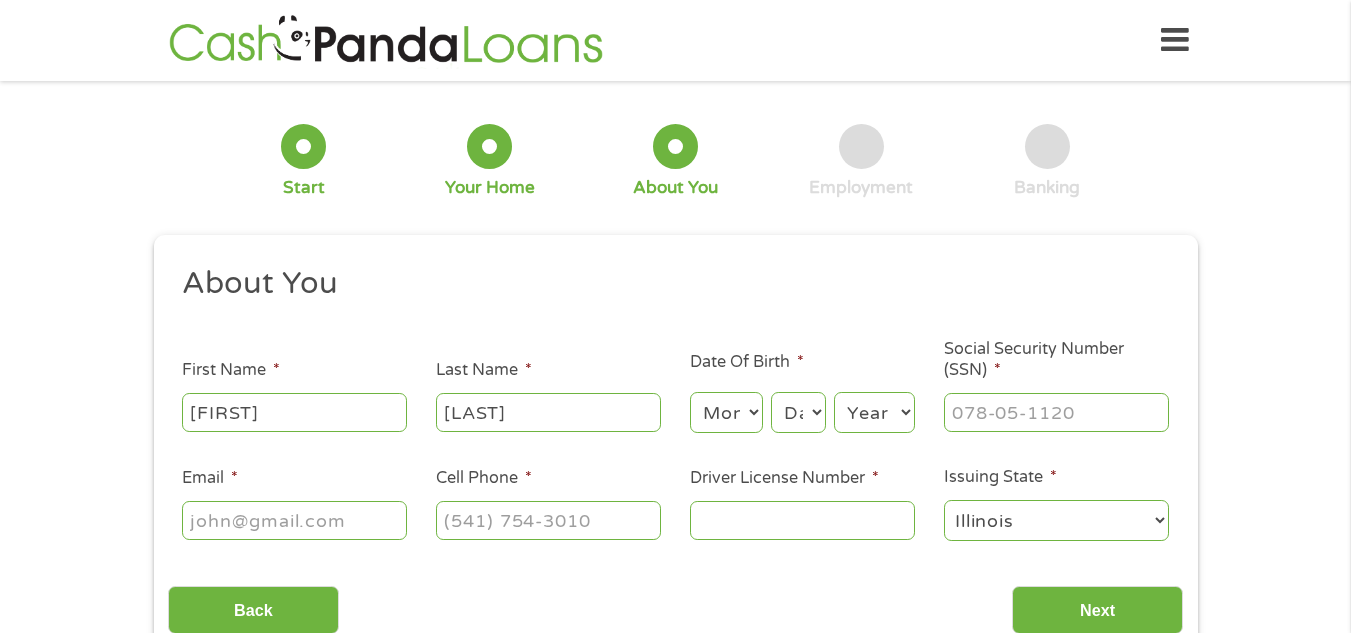 type on "[EMAIL]" 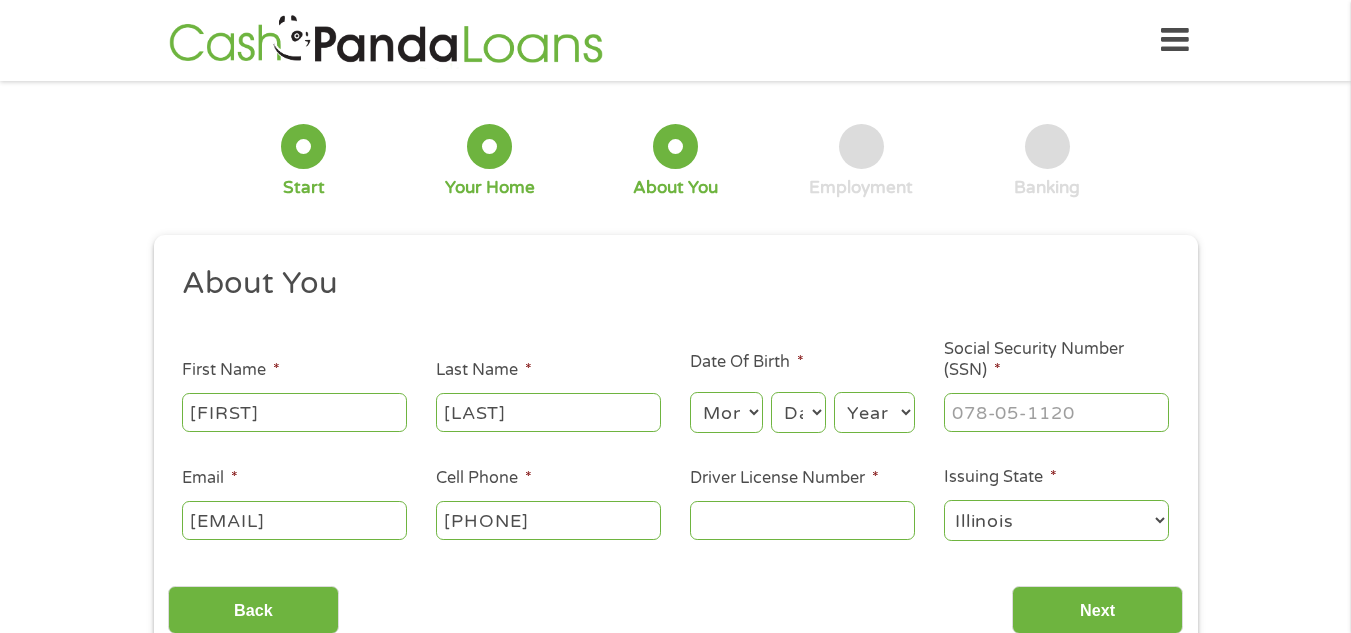 type on "[PHONE]" 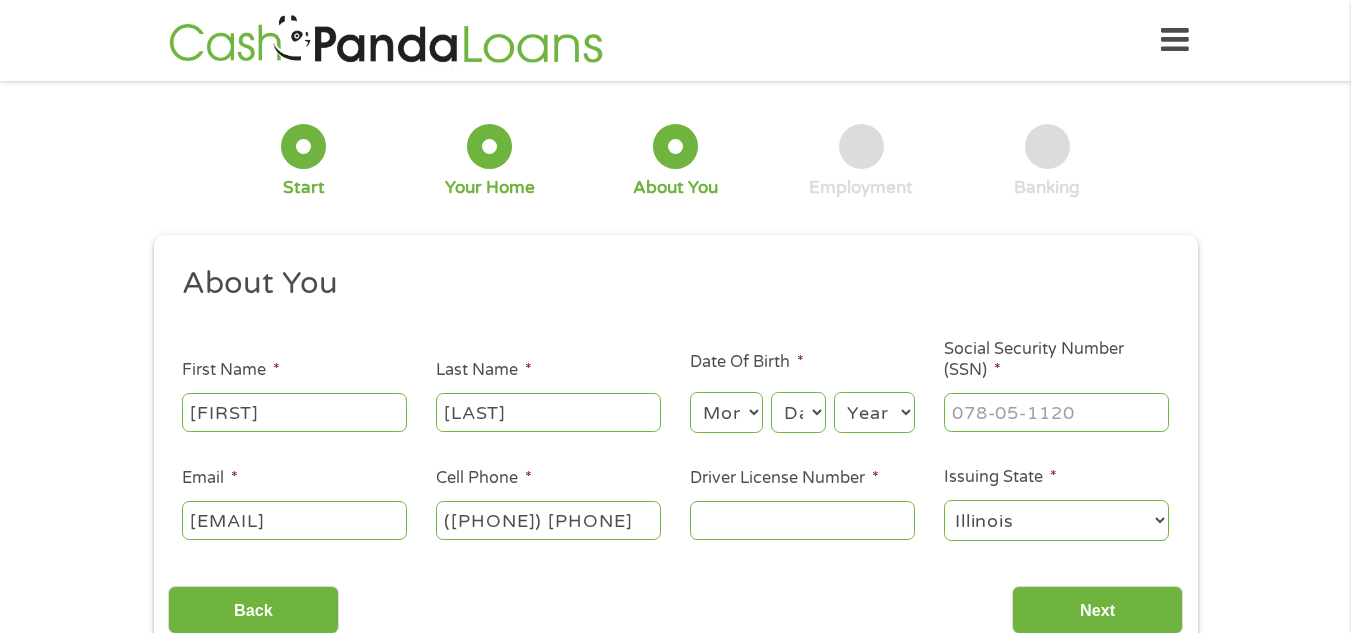 click on "[NEIGHBORHOOD]" at bounding box center (548, 412) 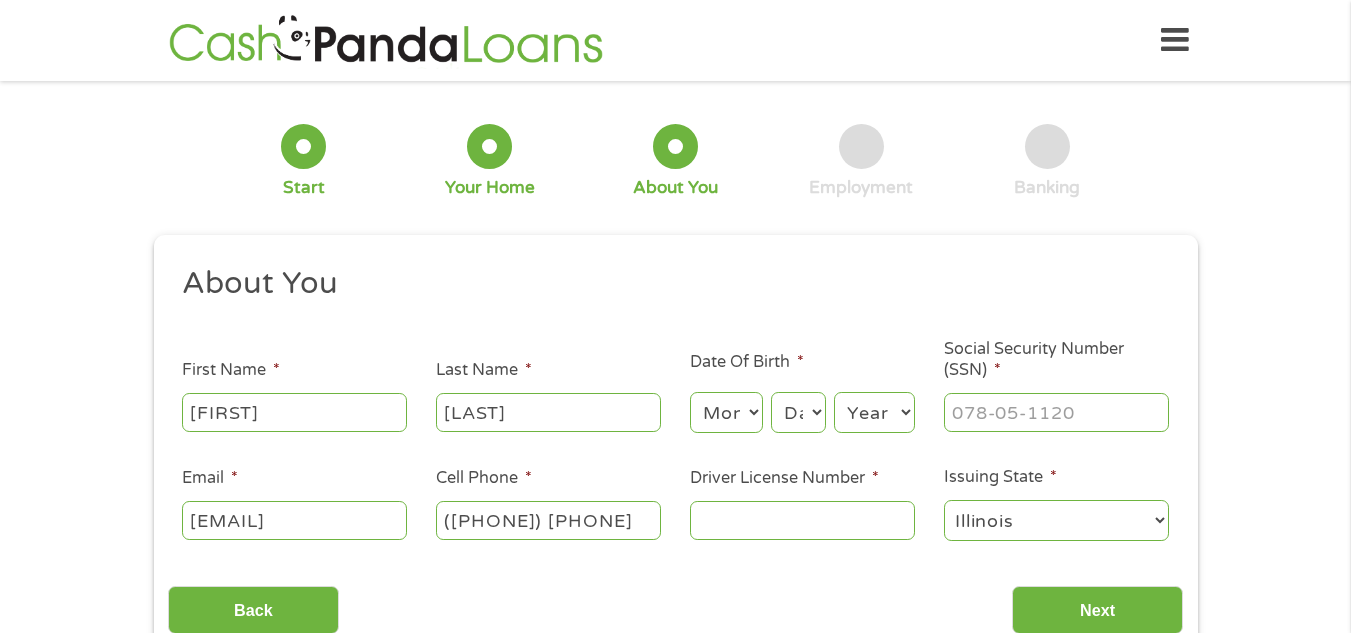 type on "Claudin" 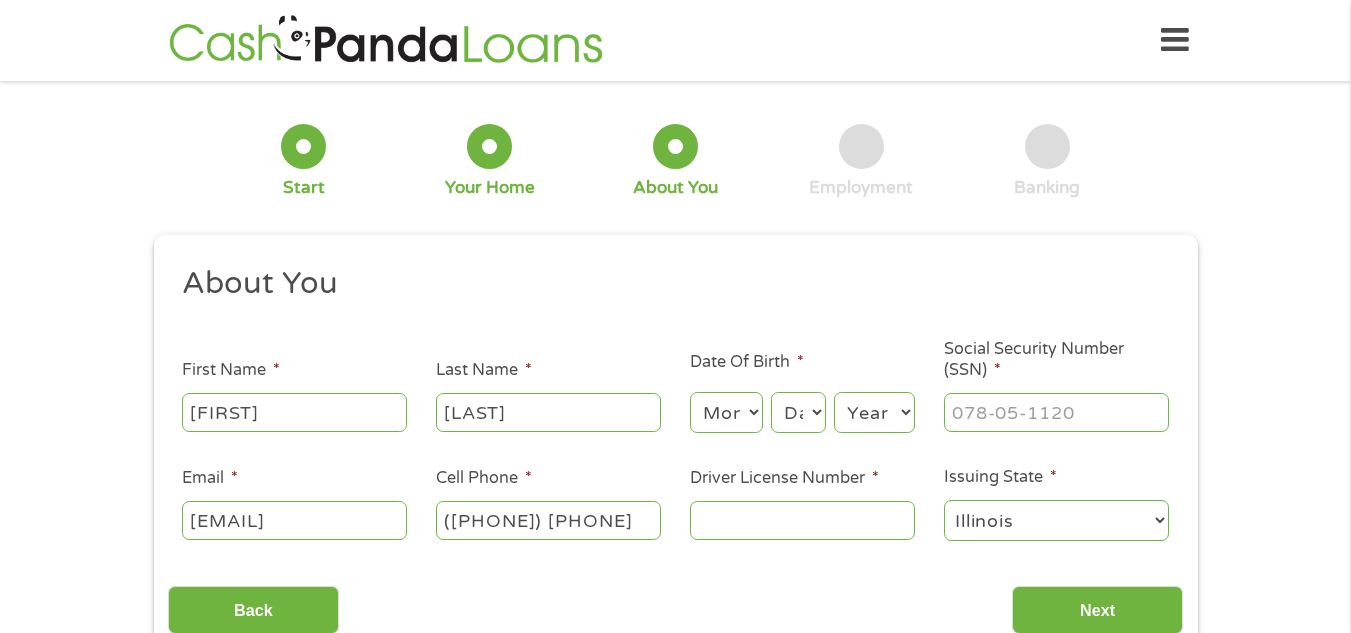 click on "Month 1 2 3 4 5 6 7 8 9 10 11 12" at bounding box center [726, 412] 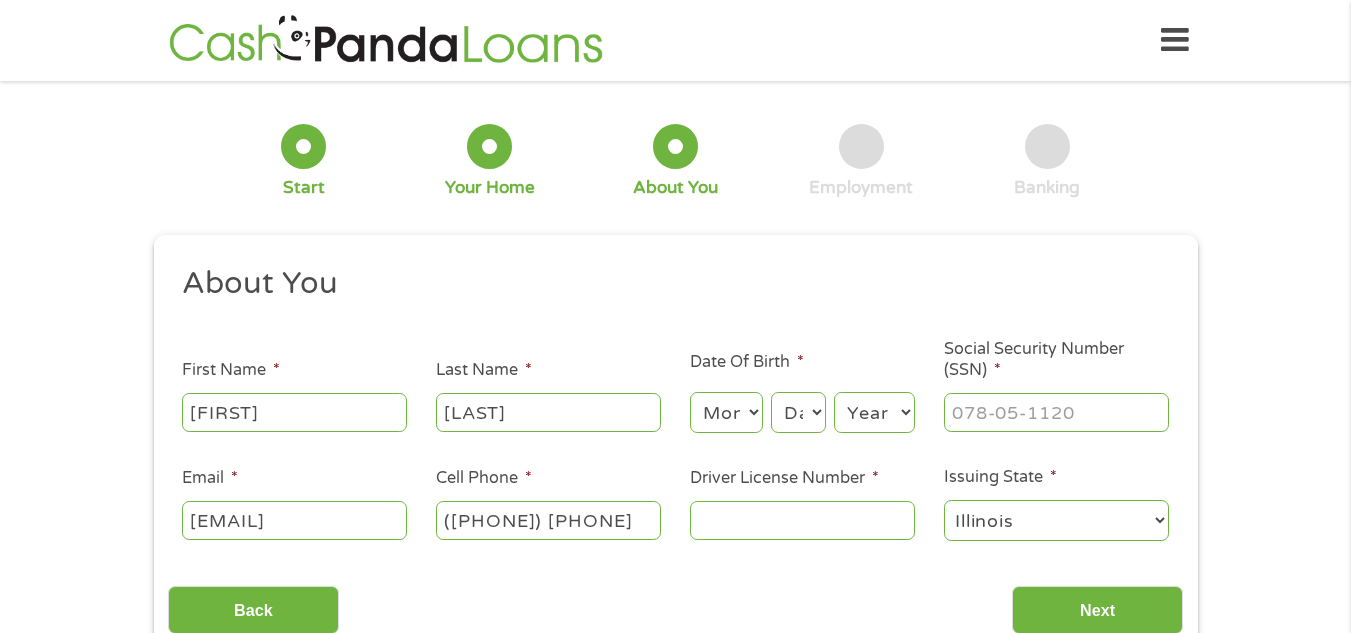 select on "8" 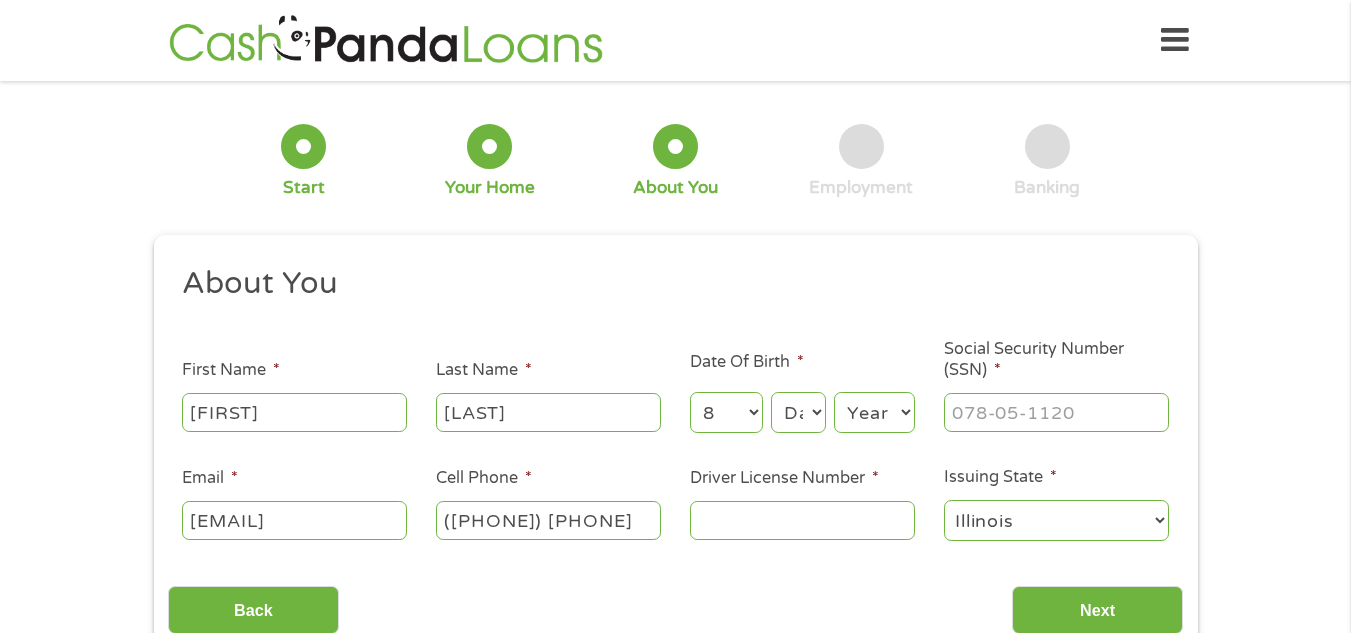 click on "Month 1 2 3 4 5 6 7 8 9 10 11 12" at bounding box center [726, 412] 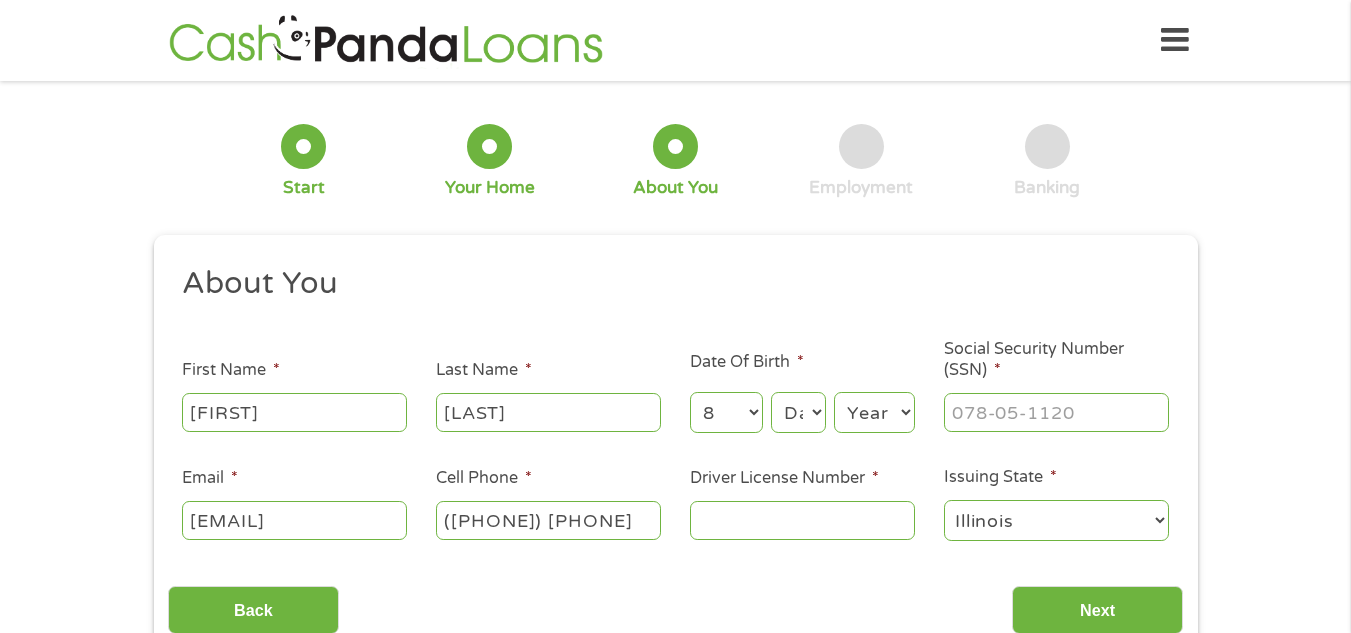 click on "Day 1 2 3 4 5 6 7 8 9 10 11 12 13 14 15 16 17 18 19 20 21 22 23 24 25 26 27 28 29 30 31" at bounding box center [798, 412] 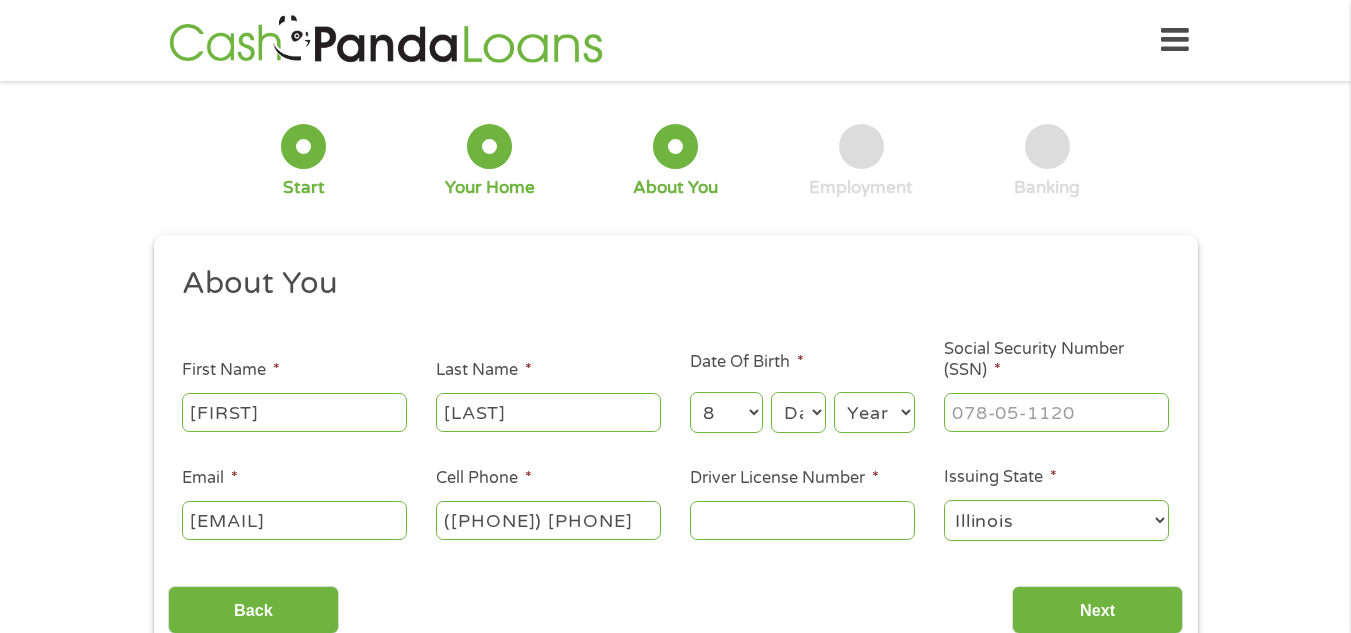 select on "10" 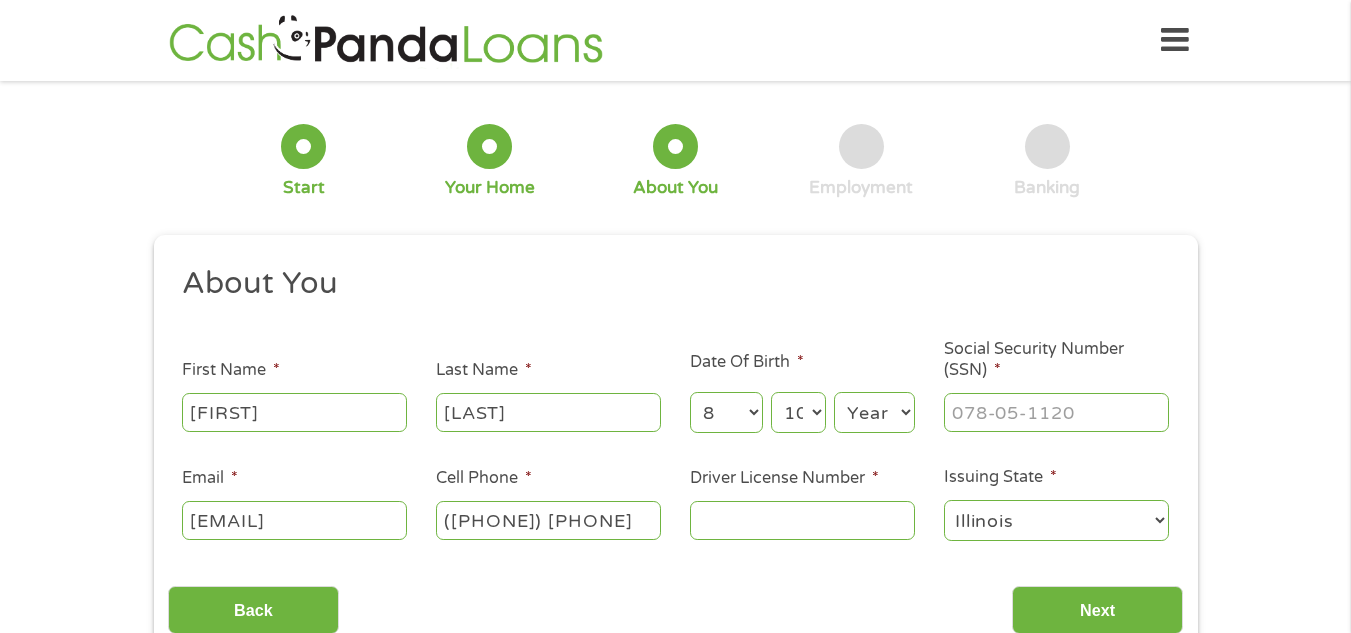 click on "Day 1 2 3 4 5 6 7 8 9 10 11 12 13 14 15 16 17 18 19 20 21 22 23 24 25 26 27 28 29 30 31" at bounding box center [798, 412] 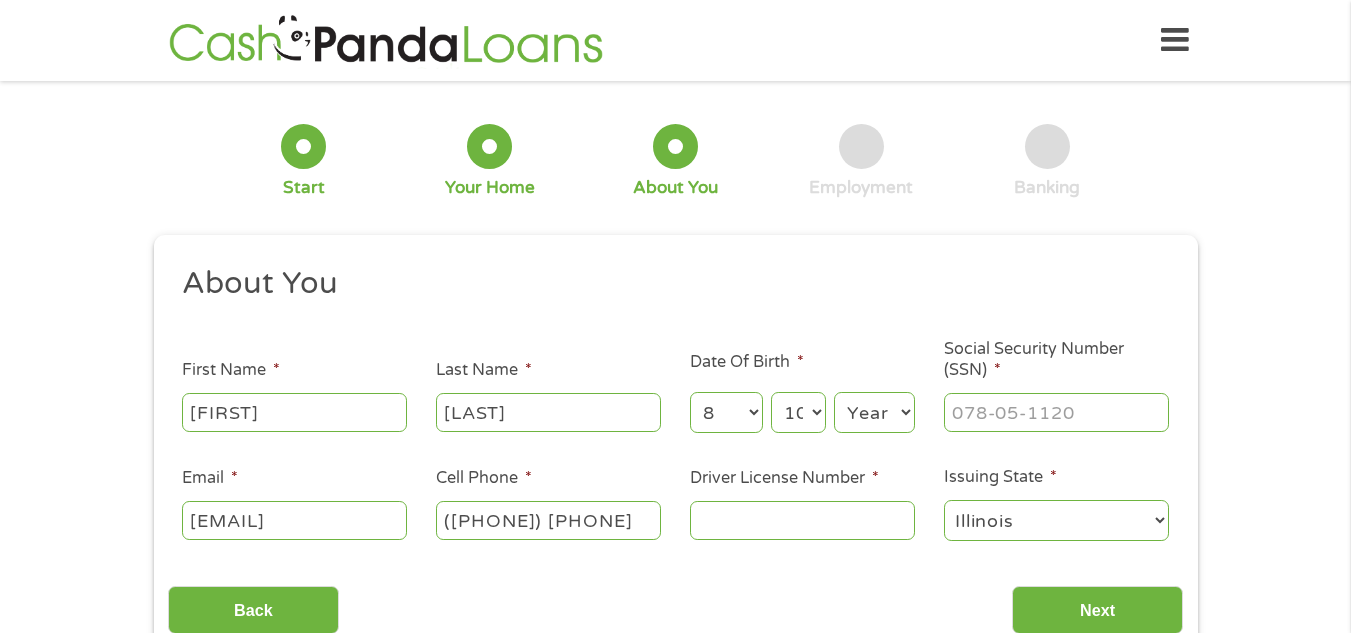 select on "1984" 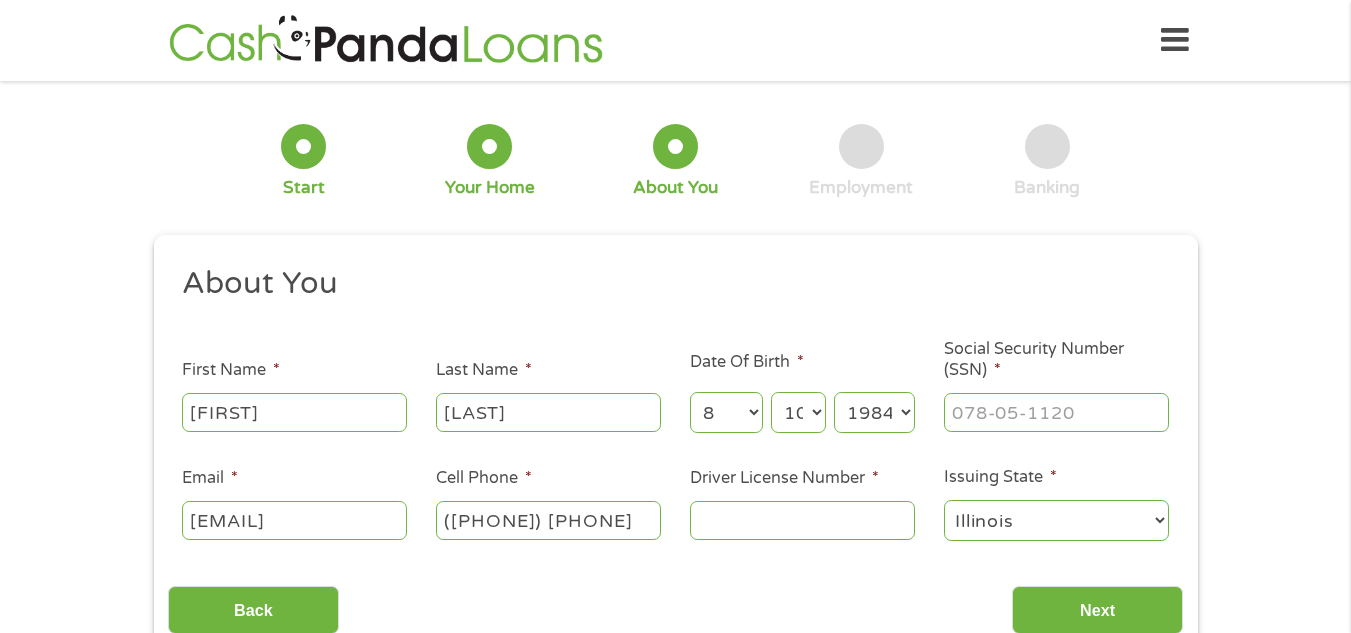 click on "Year 2007 2006 2005 2004 2003 2002 2001 2000 1999 1998 1997 1996 1995 1994 1993 1992 1991 1990 1989 1988 1987 1986 1985 1984 1983 1982 1981 1980 1979 1978 1977 1976 1975 1974 1973 1972 1971 1970 1969 1968 1967 1966 1965 1964 1963 1962 1961 1960 1959 1958 1957 1956 1955 1954 1953 1952 1951 1950 1949 1948 1947 1946 1945 1944 1943 1942 1941 1940 1939 1938 1937 1936 1935 1934 1933 1932 1931 1930 1929 1928 1927 1926 1925 1924 1923 1922 1921 1920" at bounding box center [874, 412] 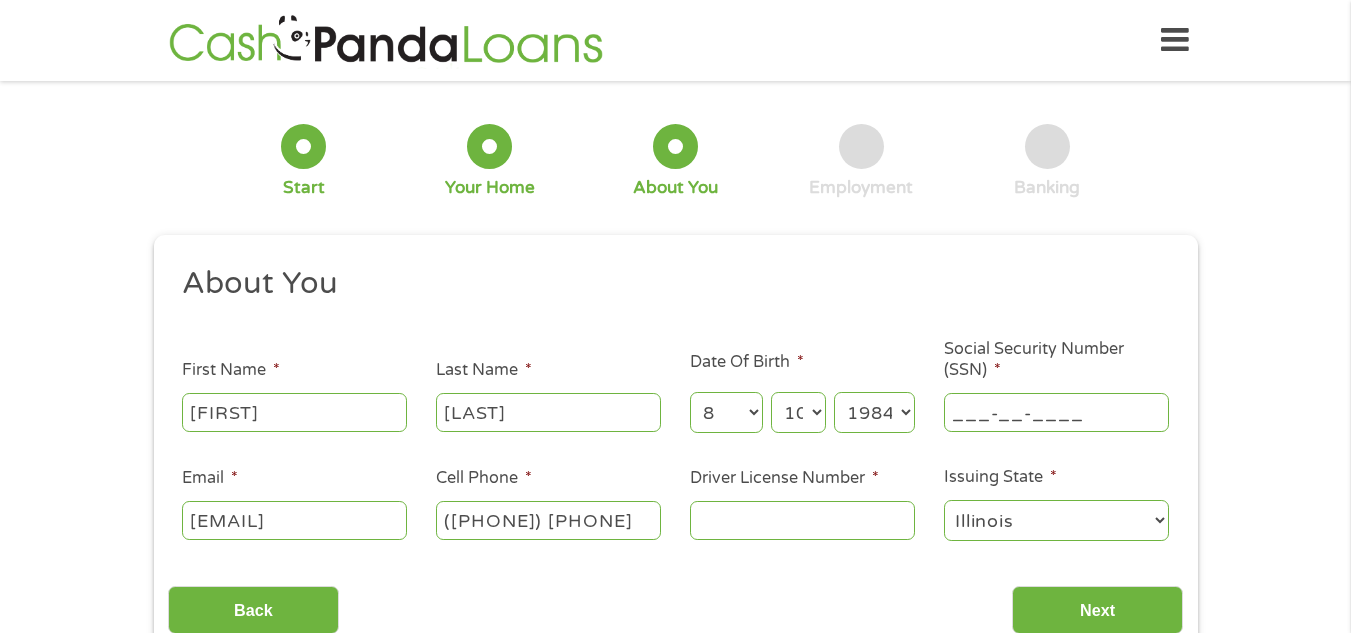 click on "___-__-____" at bounding box center (1056, 412) 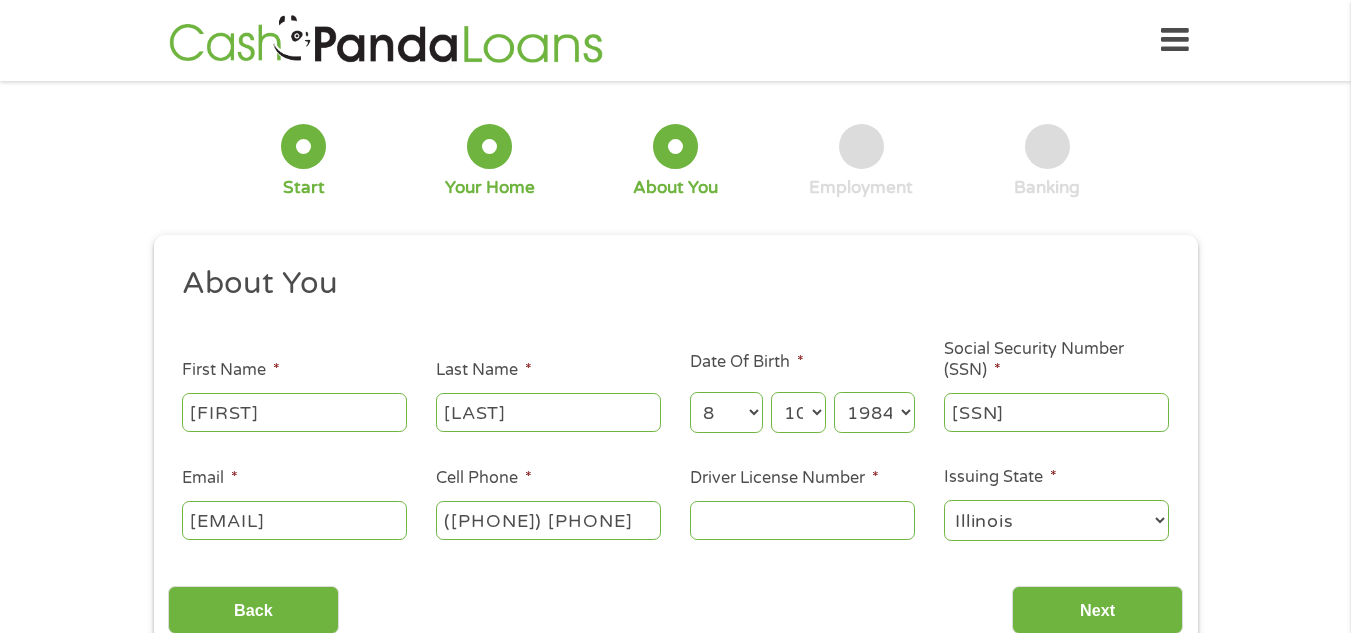 type on "[PHONE]" 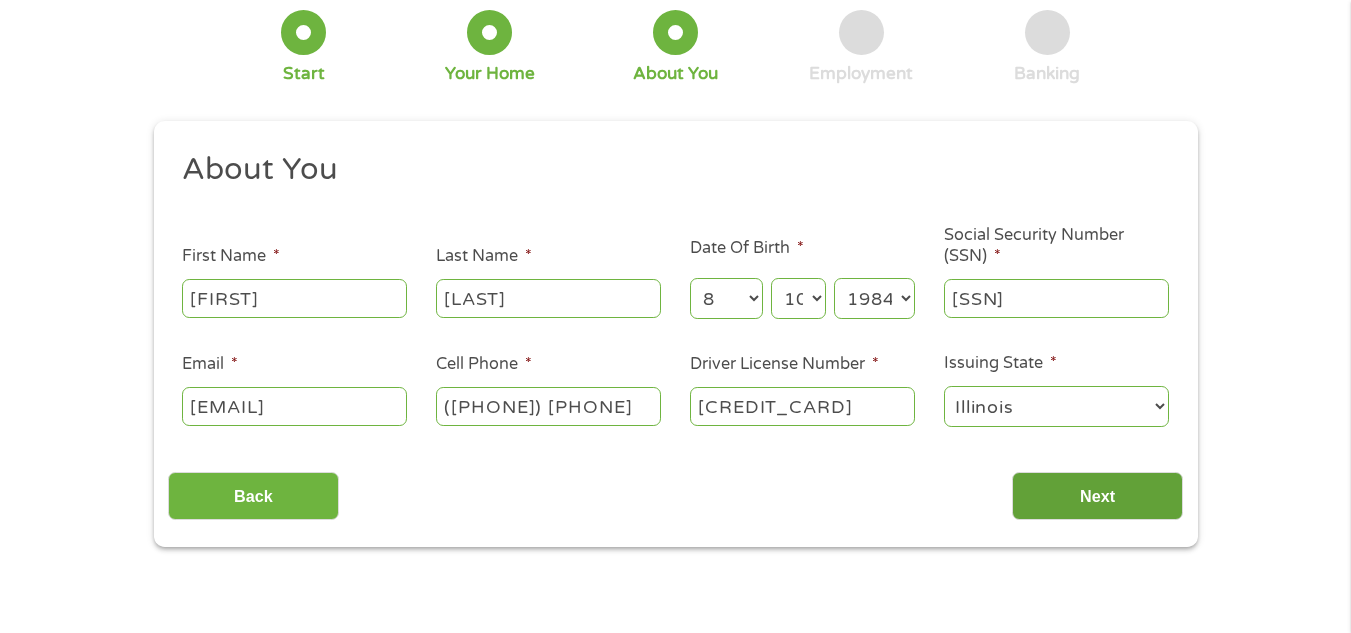 scroll, scrollTop: 122, scrollLeft: 0, axis: vertical 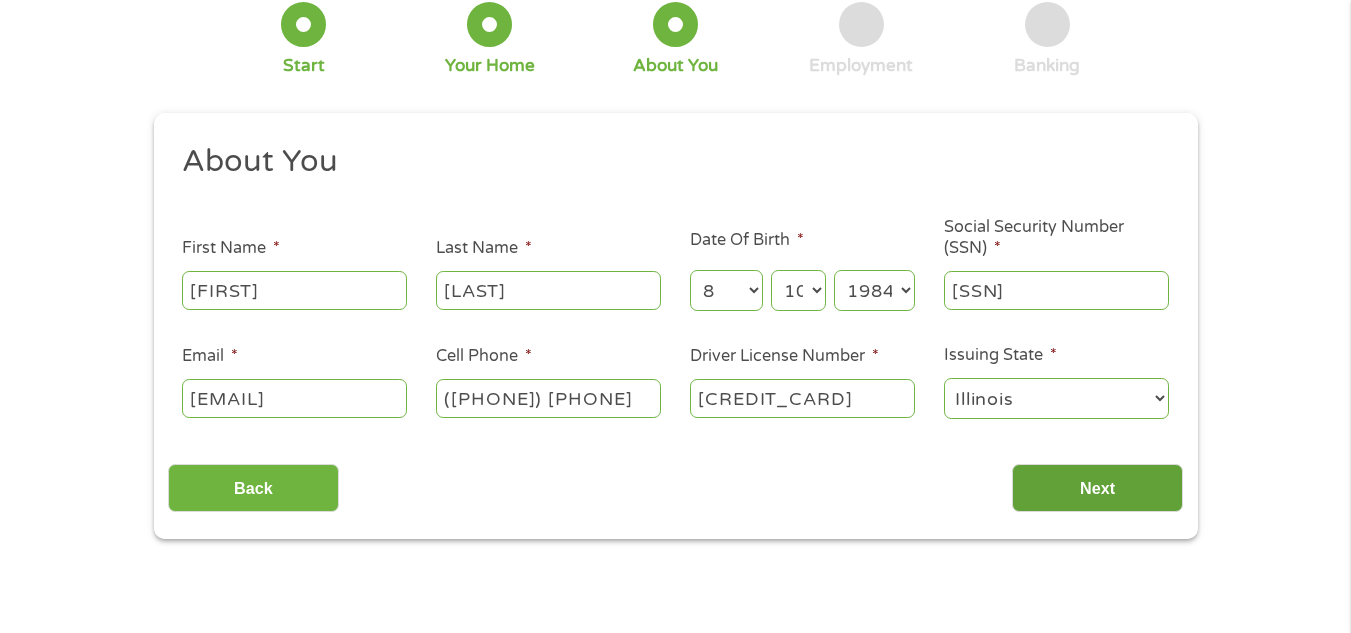 type on "C43501684827" 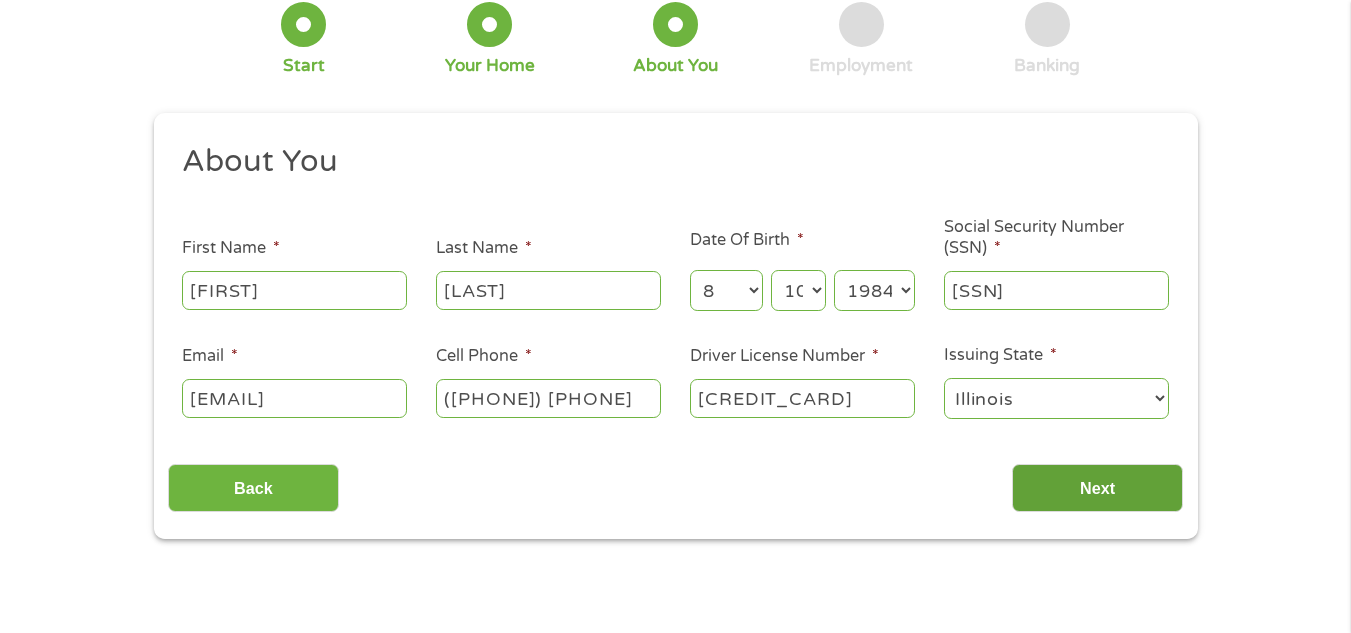 scroll, scrollTop: 8, scrollLeft: 8, axis: both 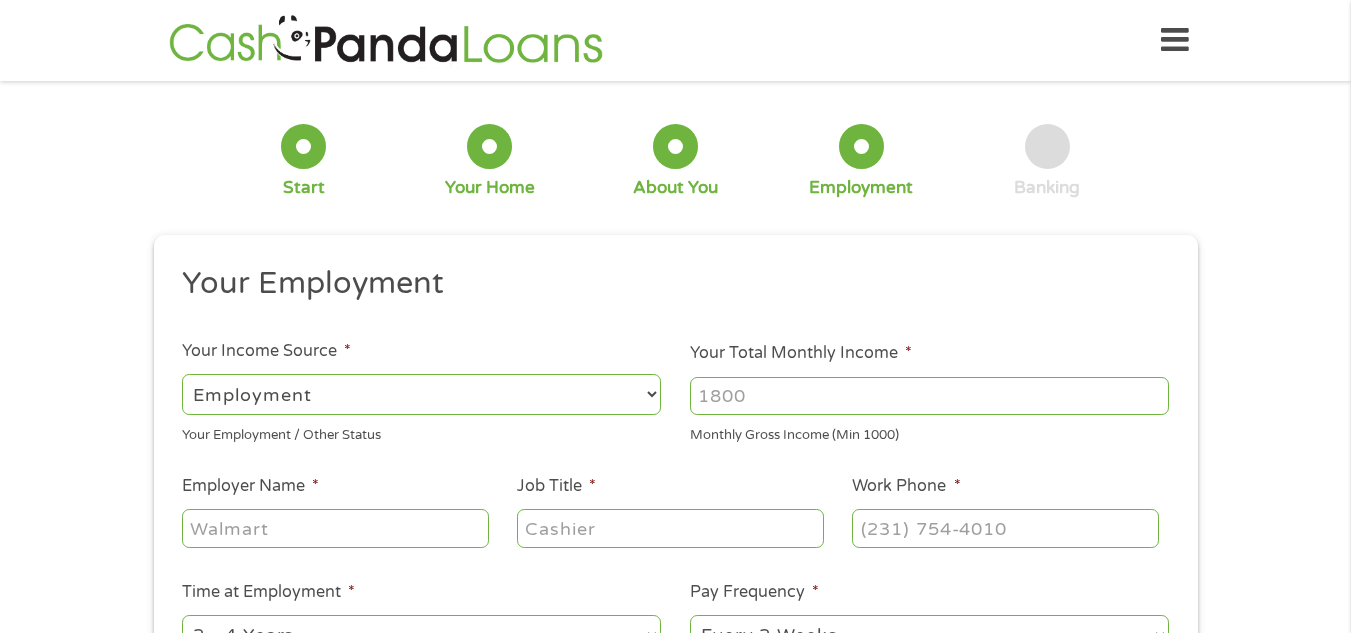 click on "Your Total Monthly Income *" at bounding box center (929, 396) 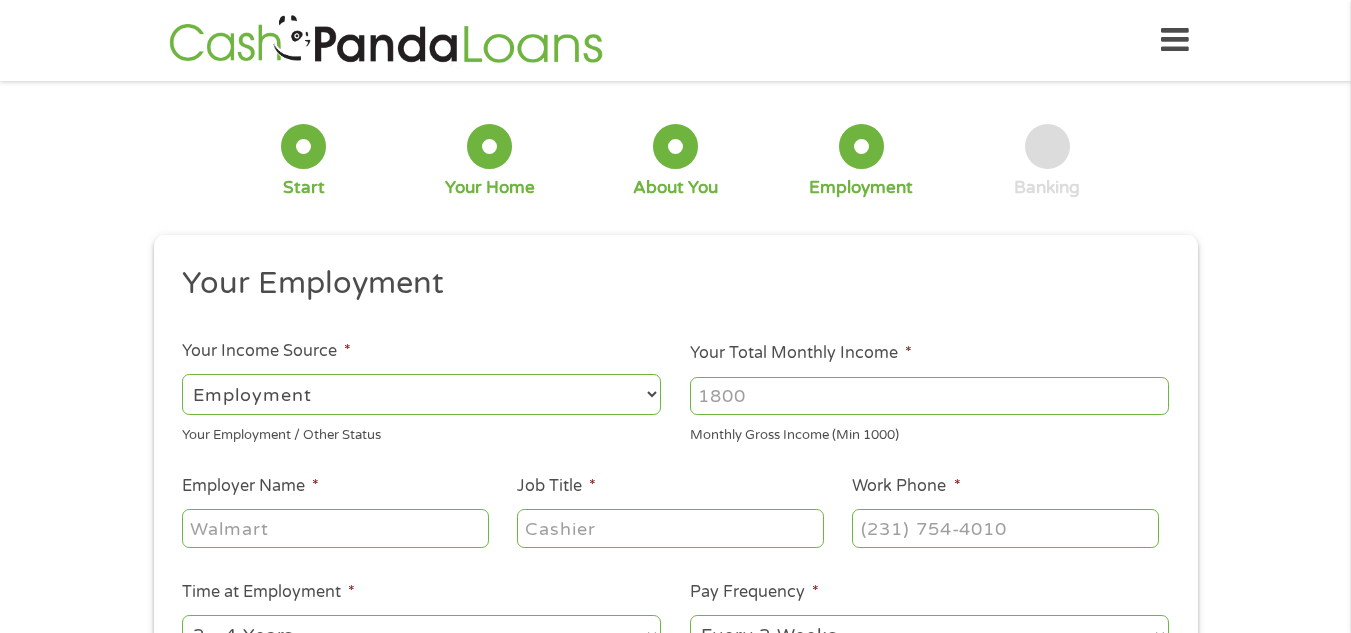 type on "6250" 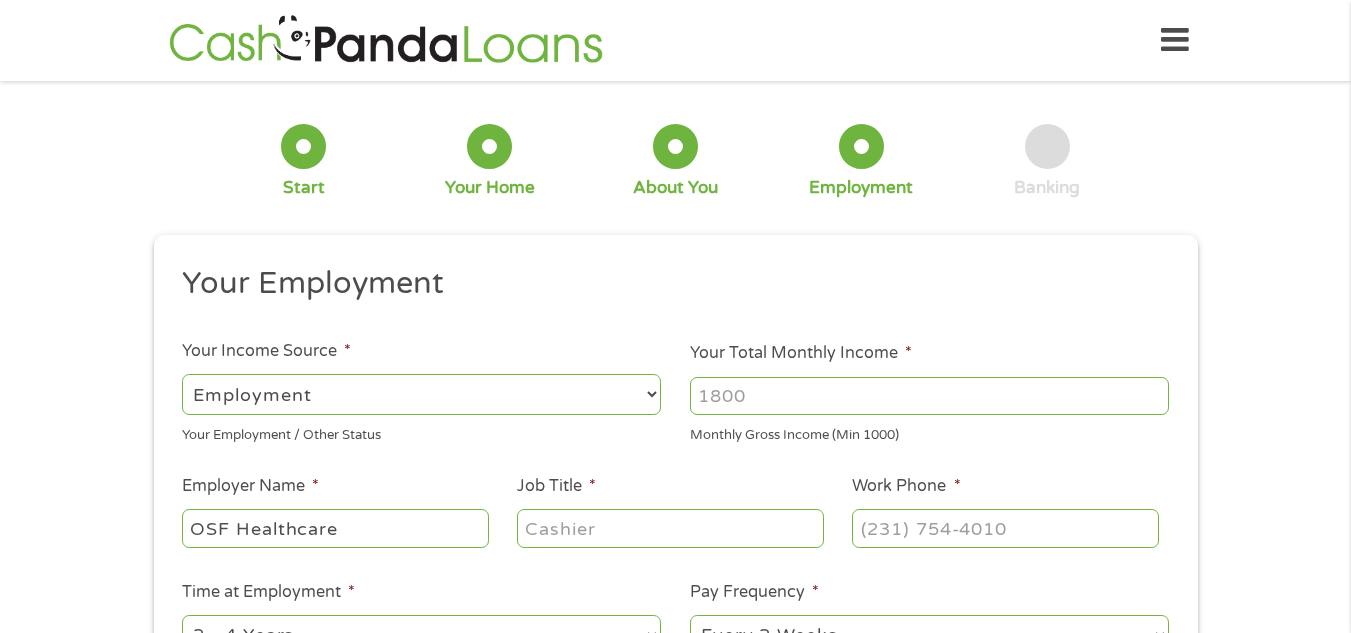 type on "OSF Healthcare" 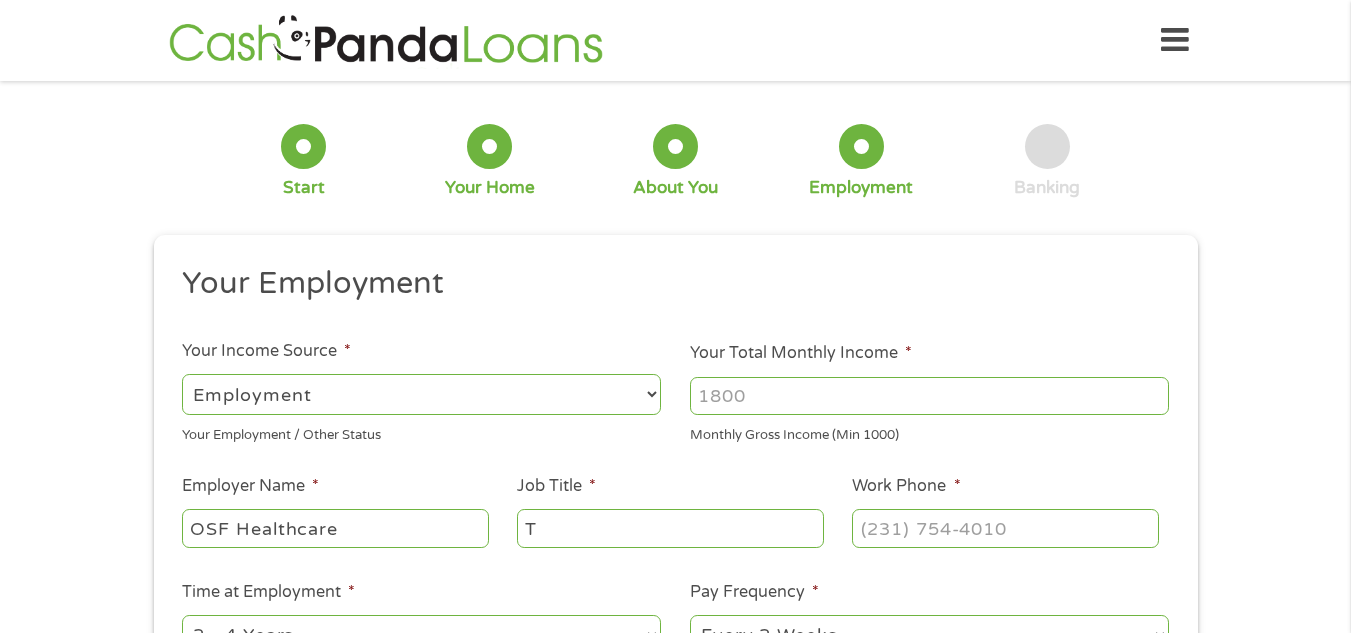 click on "OSF Healthcare" at bounding box center [335, 528] 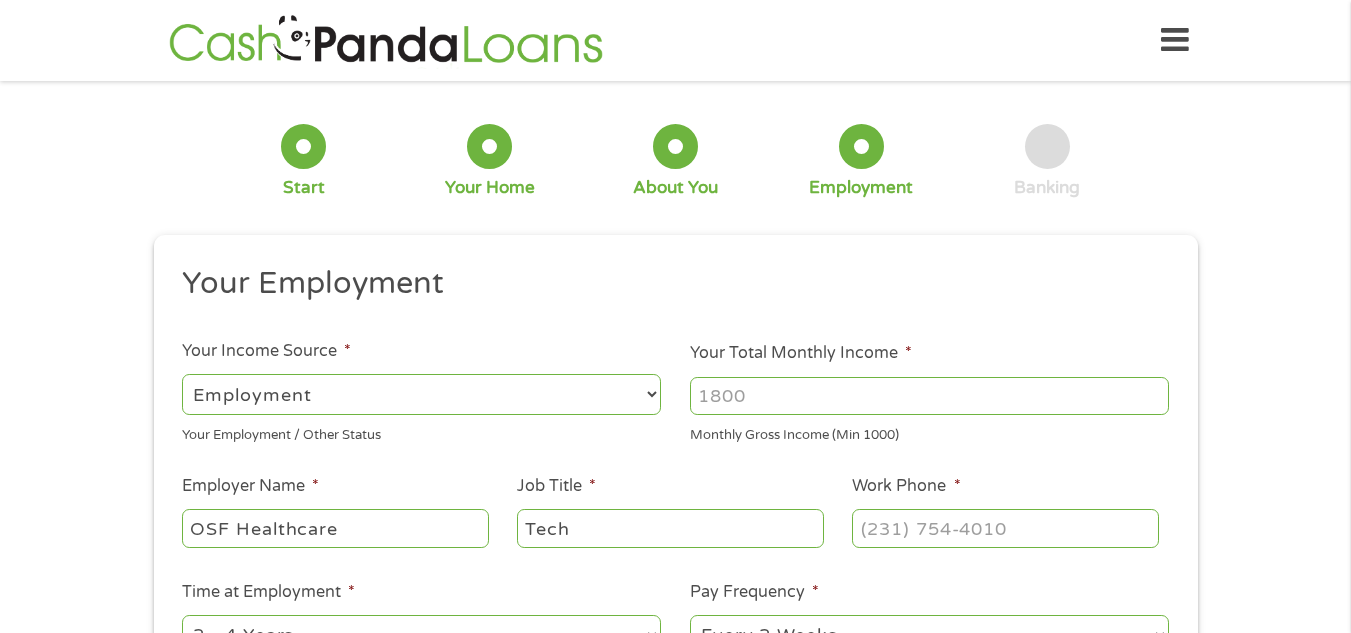 type on "Tech" 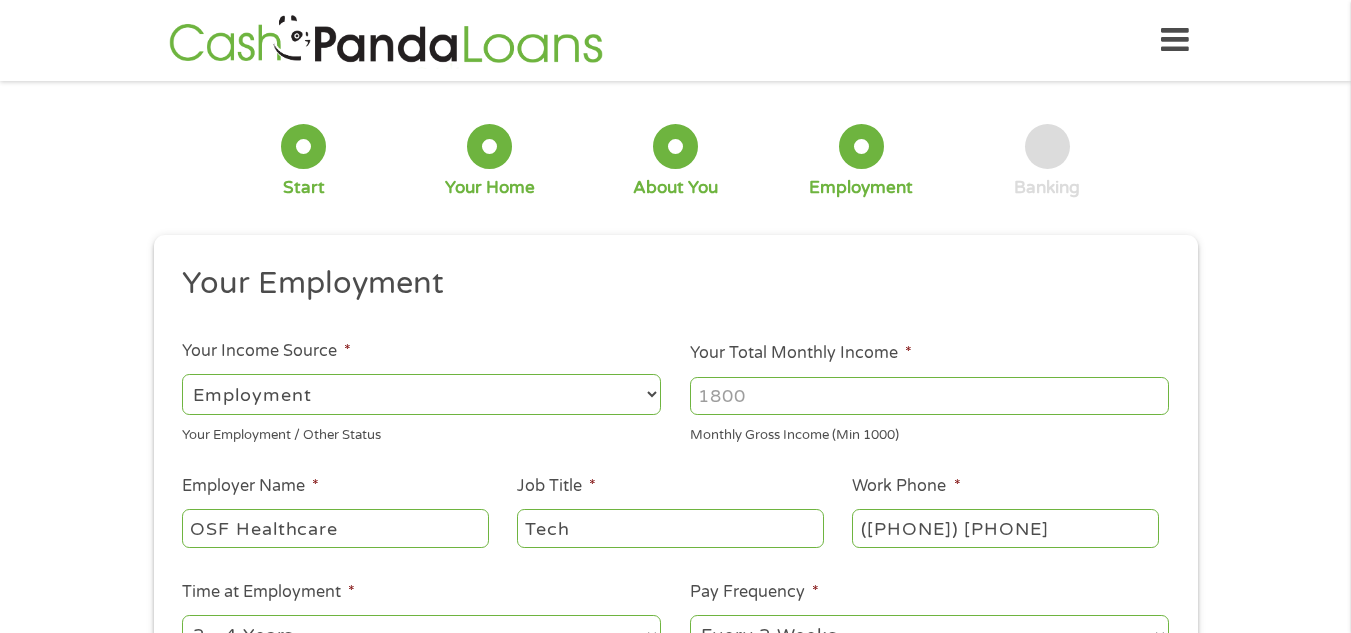type on "(309) 683-4442" 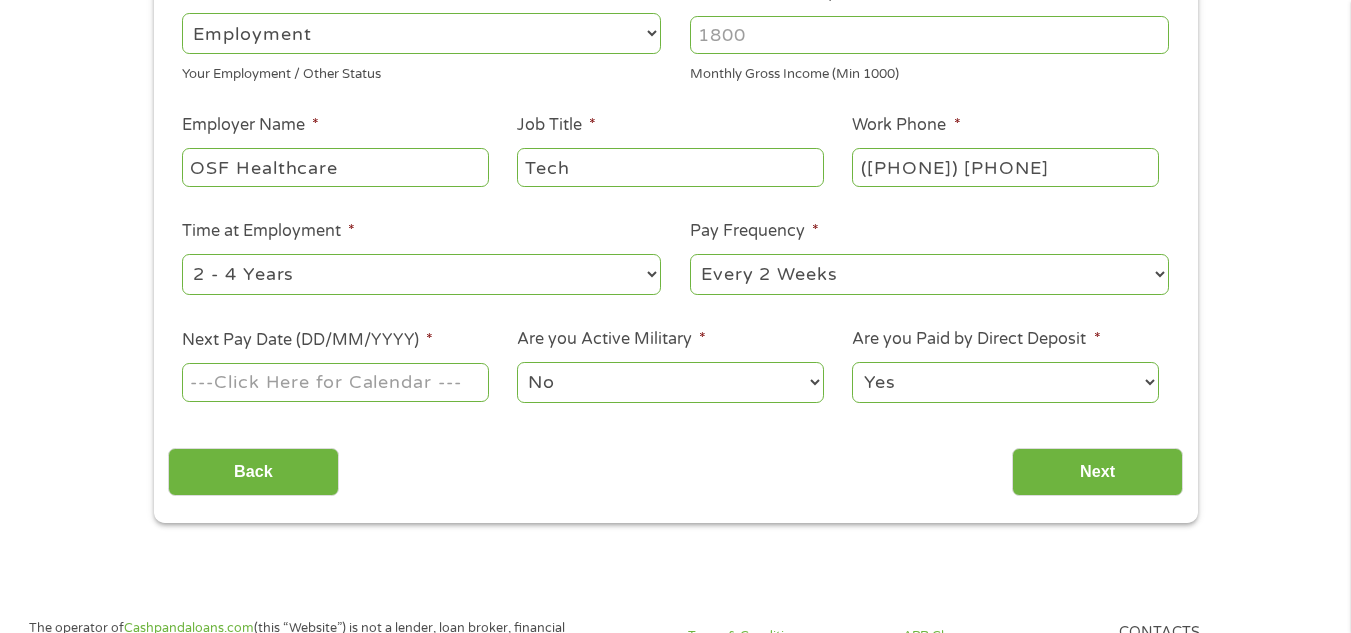 scroll, scrollTop: 362, scrollLeft: 0, axis: vertical 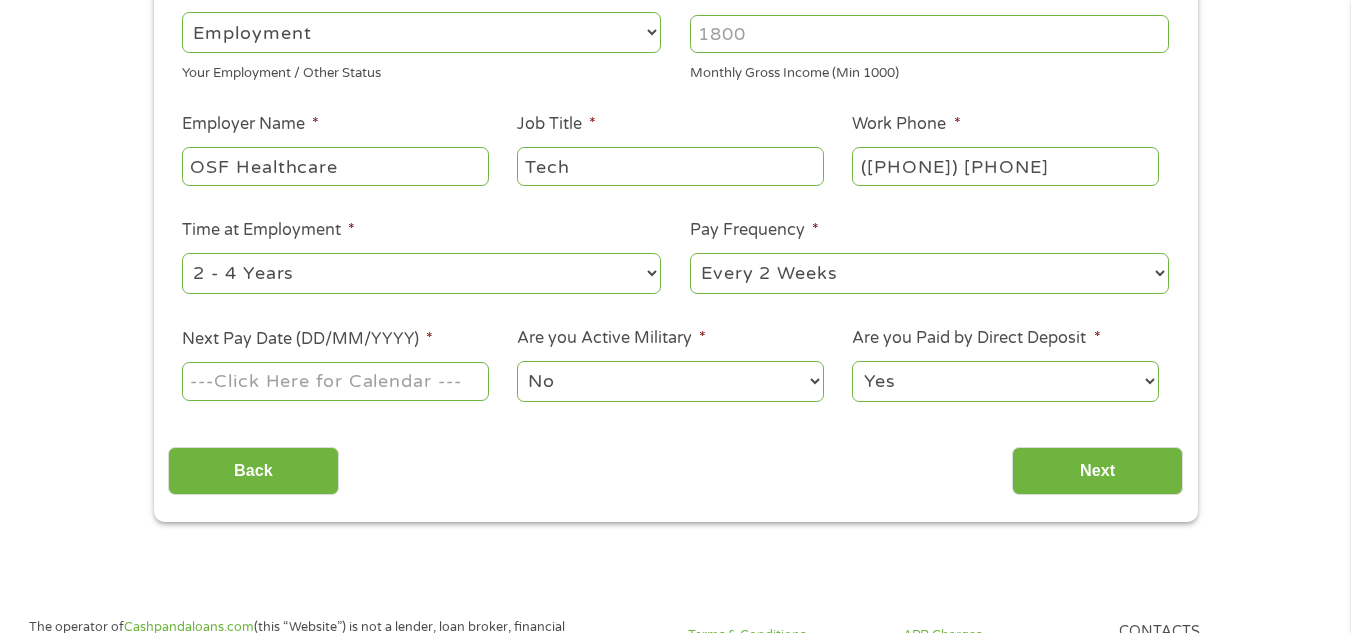 click on "--- Choose one --- 1 Year or less 1 - 2 Years 2 - 4 Years Over 4 Years" at bounding box center (421, 273) 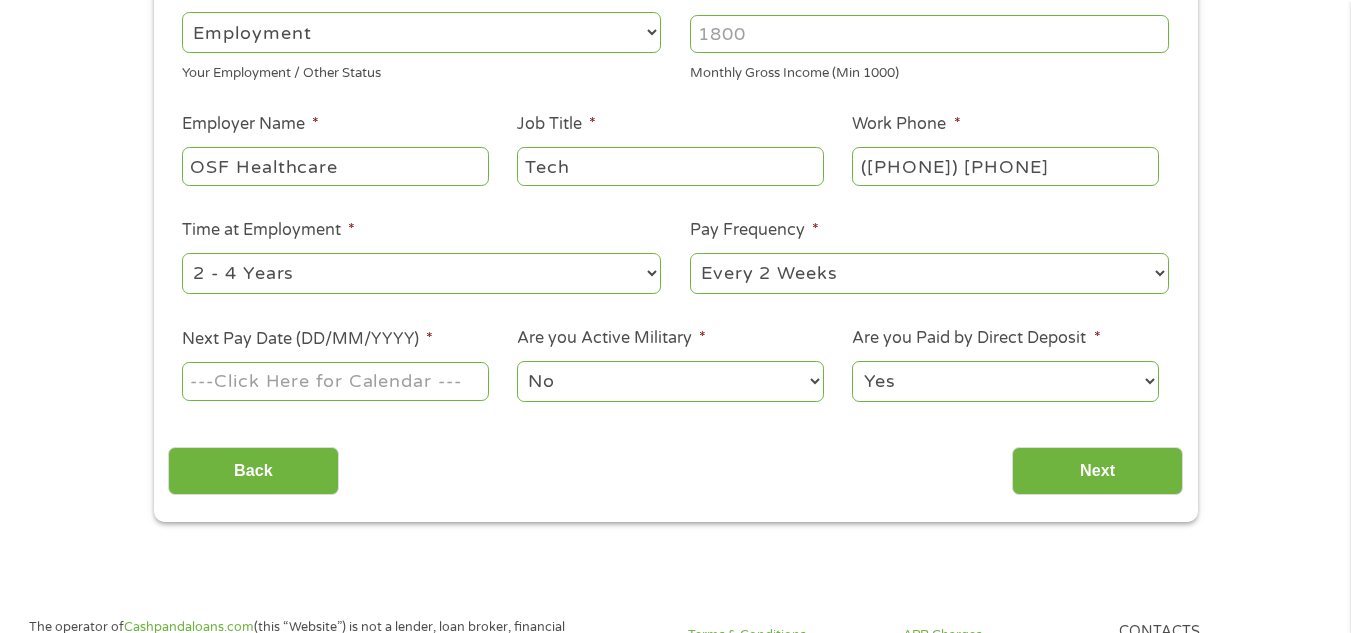 click at bounding box center (335, 382) 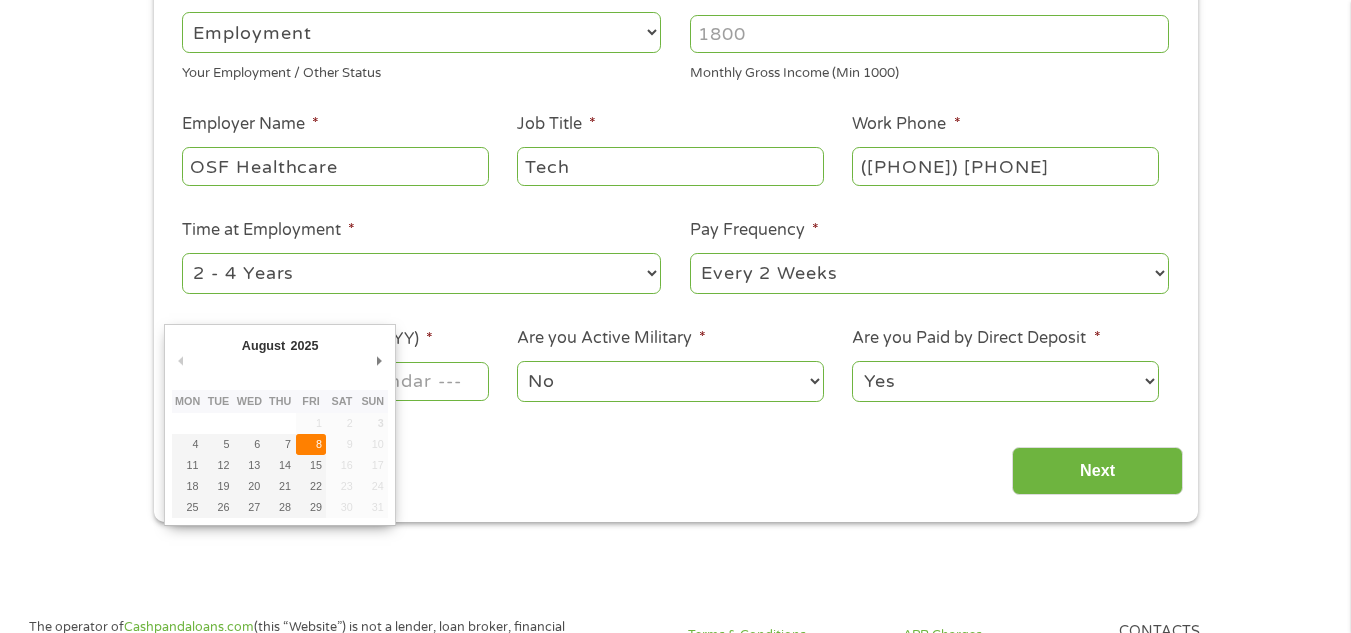 type on "08/08/2025" 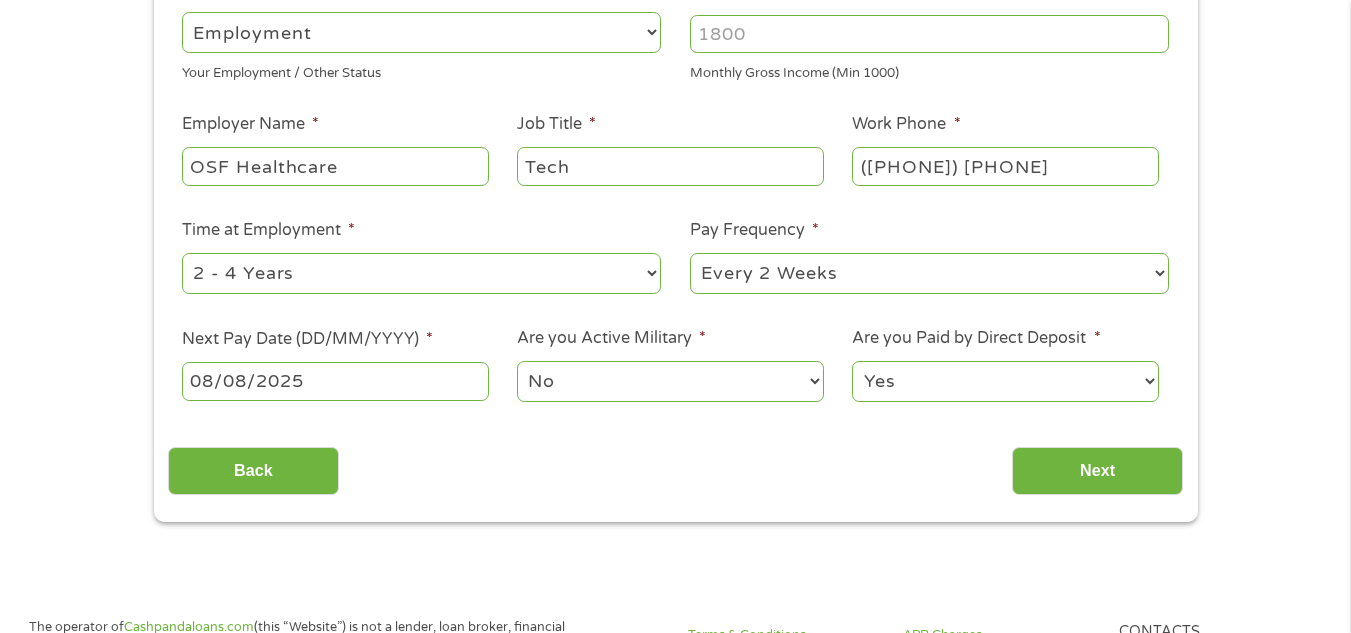 click on "No Yes" at bounding box center [670, 381] 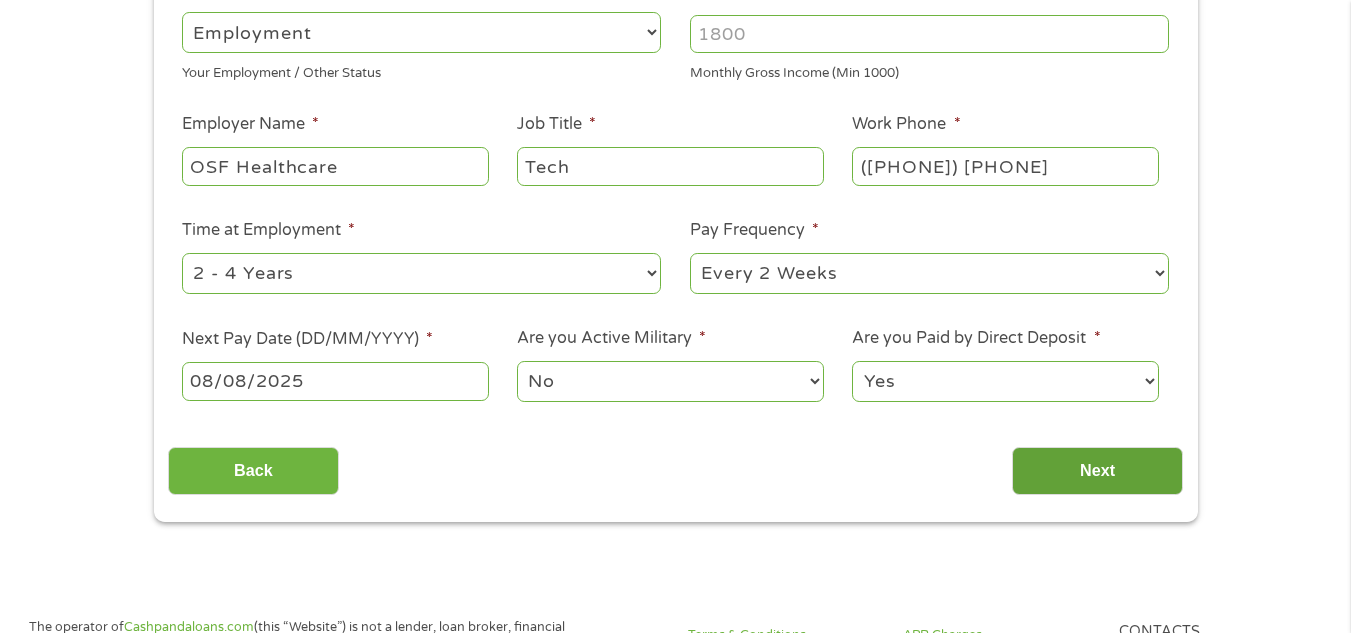 click on "Next" at bounding box center [1097, 471] 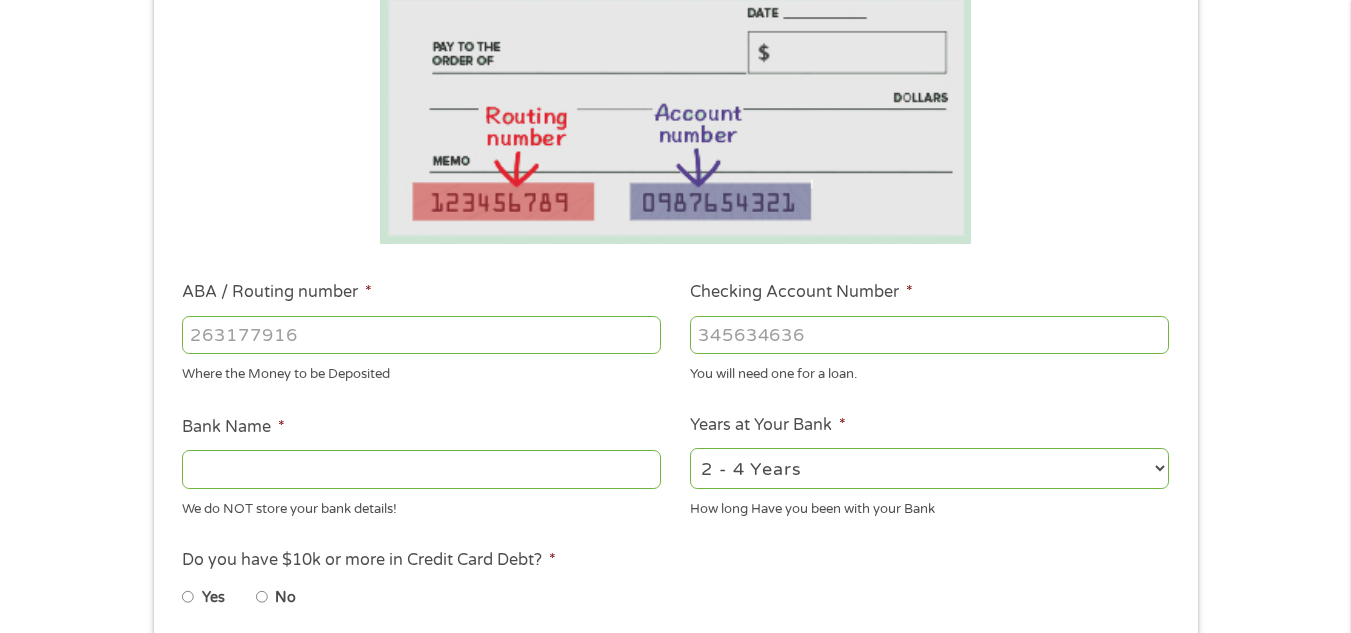 scroll, scrollTop: 8, scrollLeft: 8, axis: both 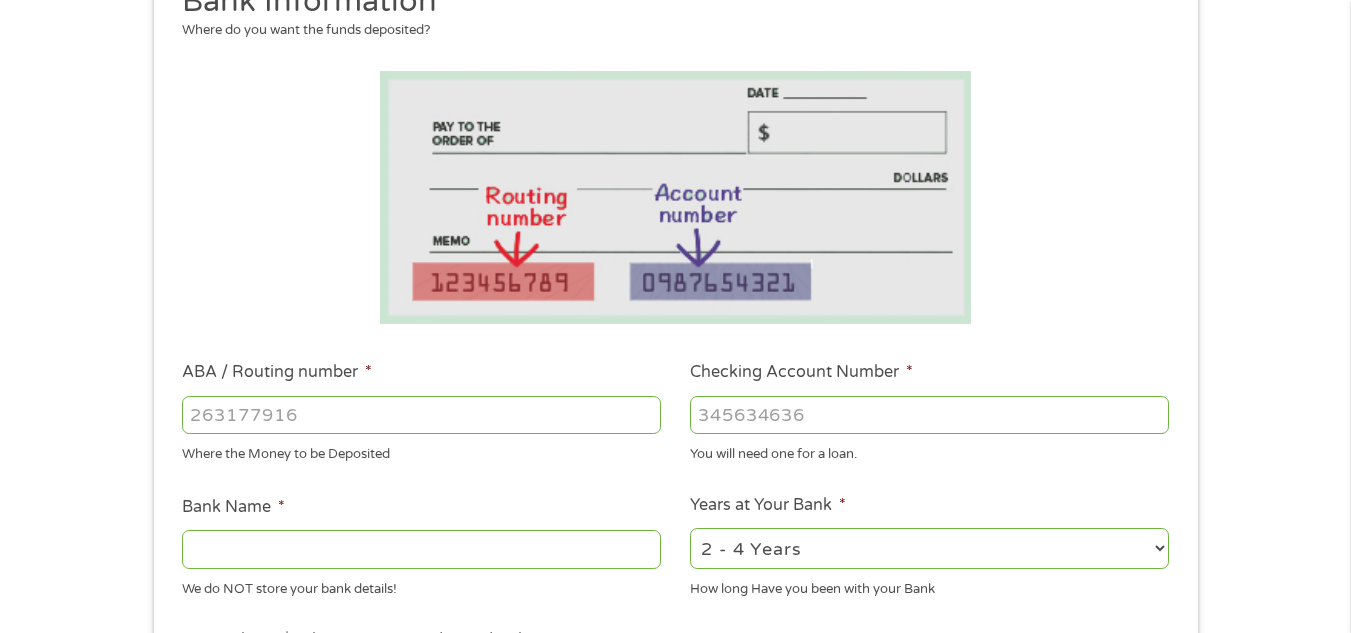 click on "ABA / Routing number *" at bounding box center (421, 415) 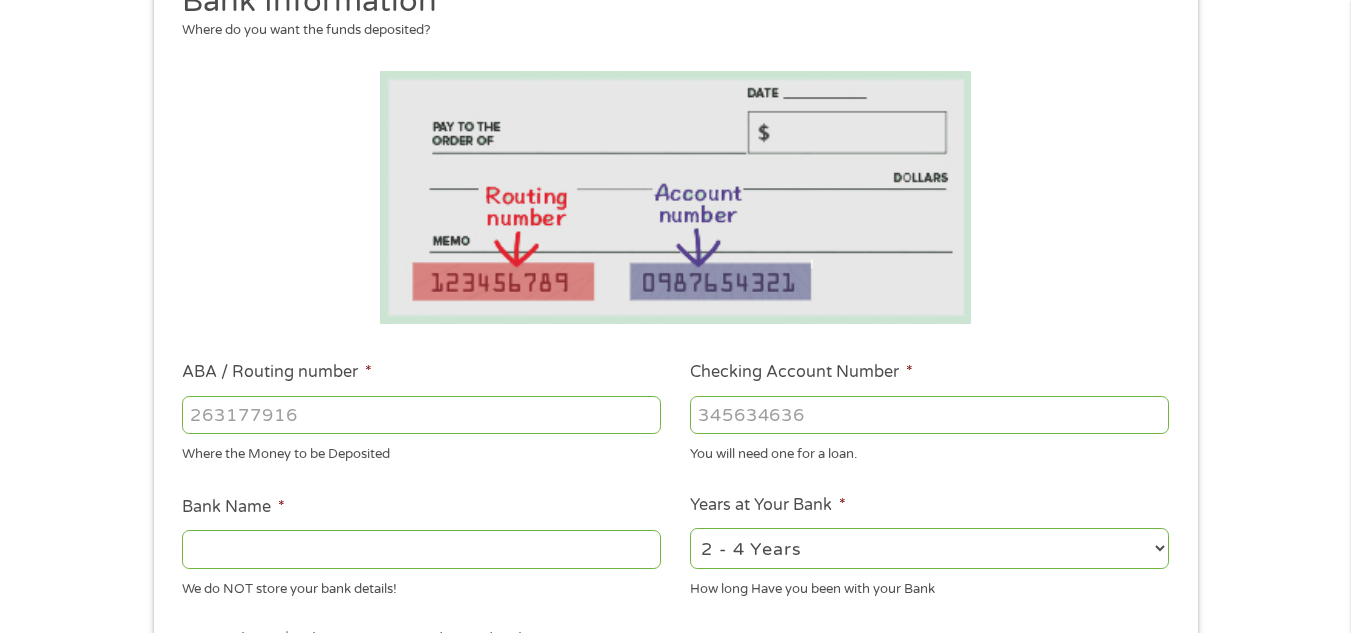 type on "071921891" 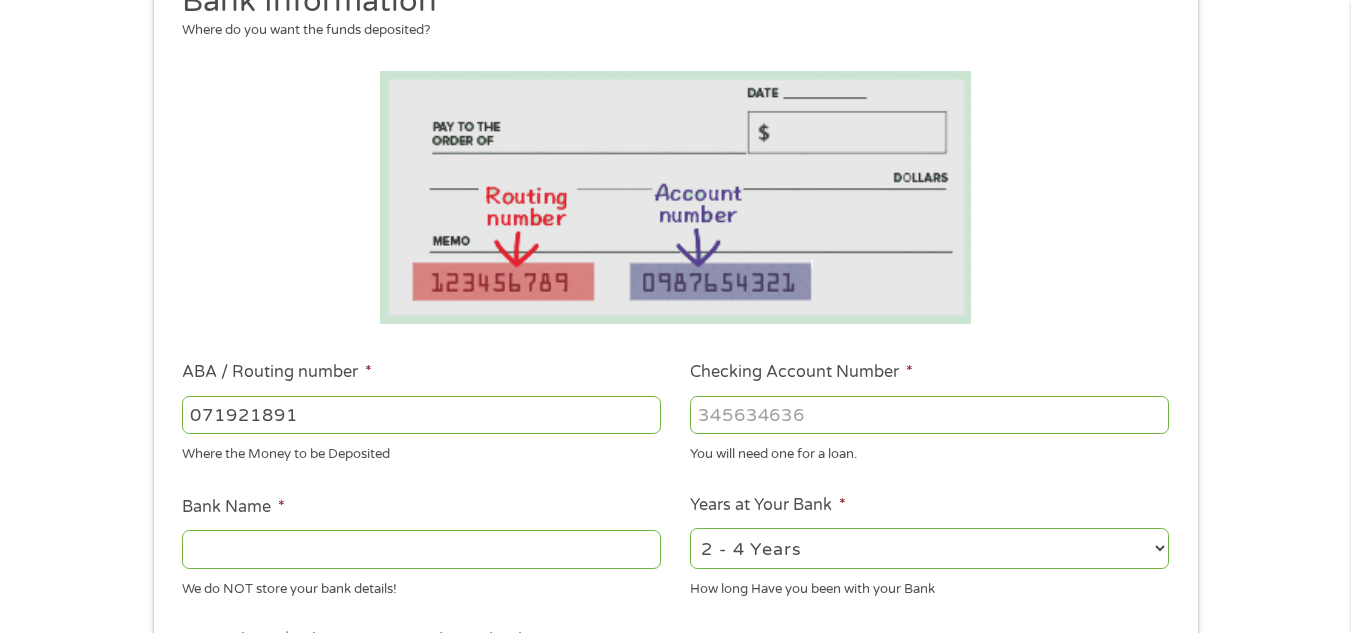 type on "PNC BANK NA" 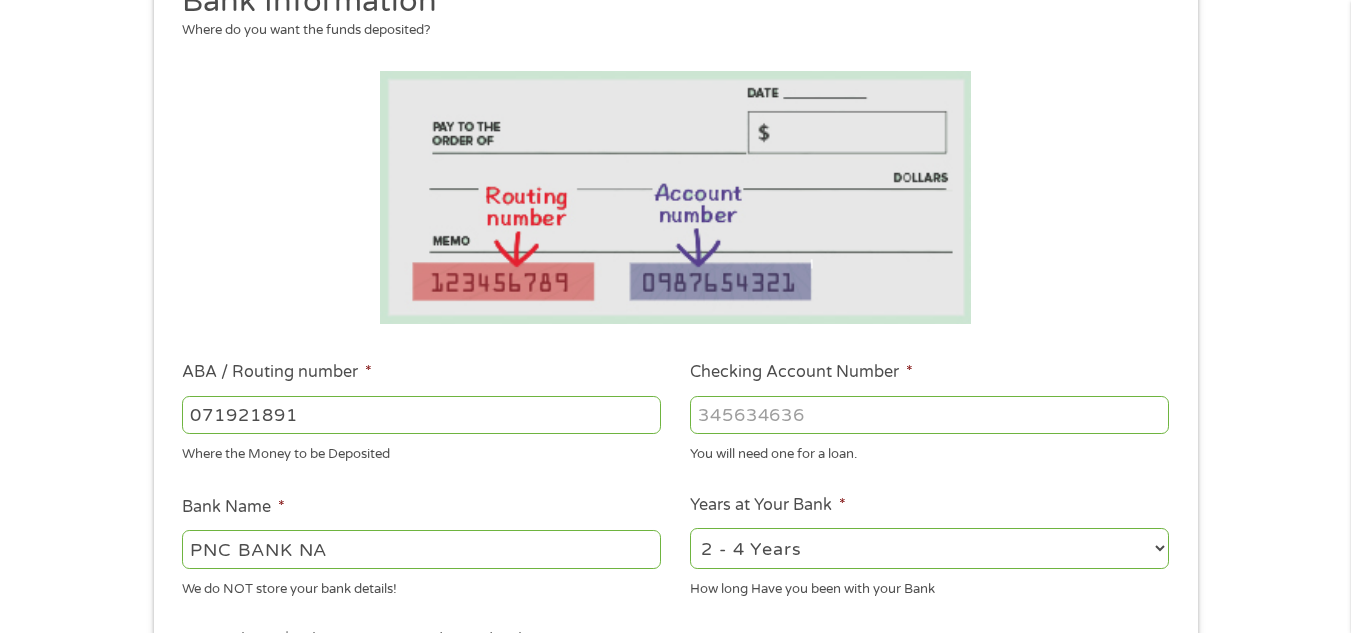 type on "071921891" 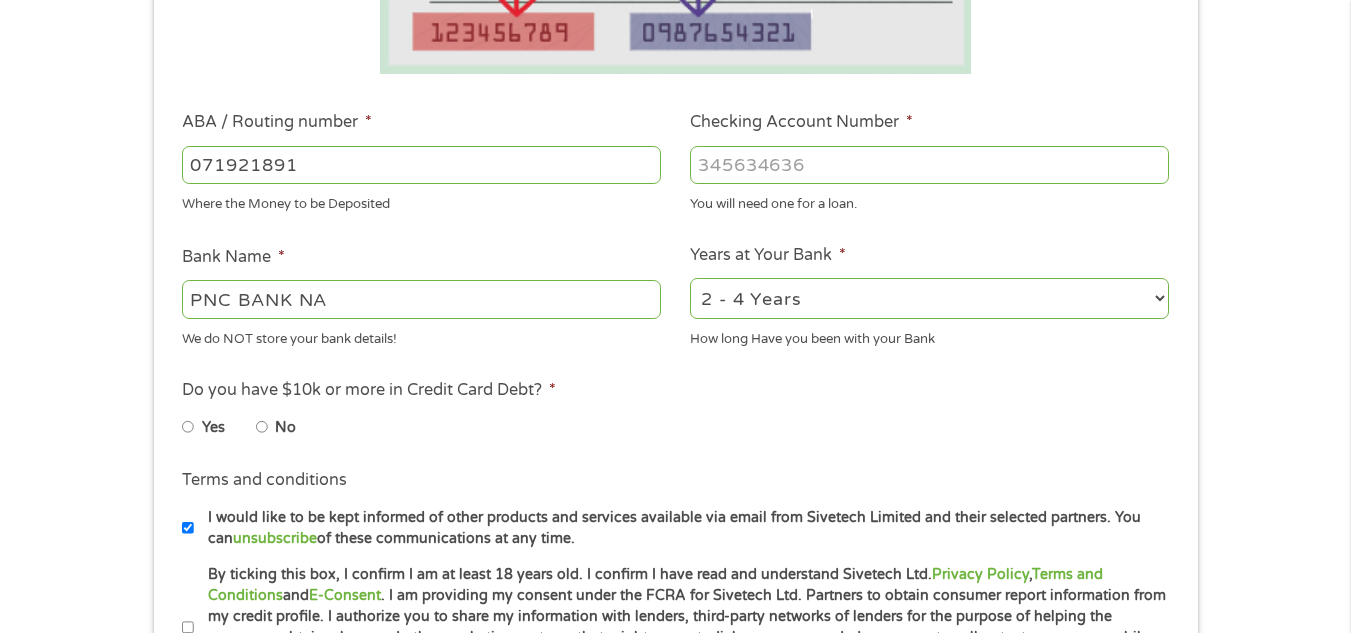 scroll, scrollTop: 540, scrollLeft: 0, axis: vertical 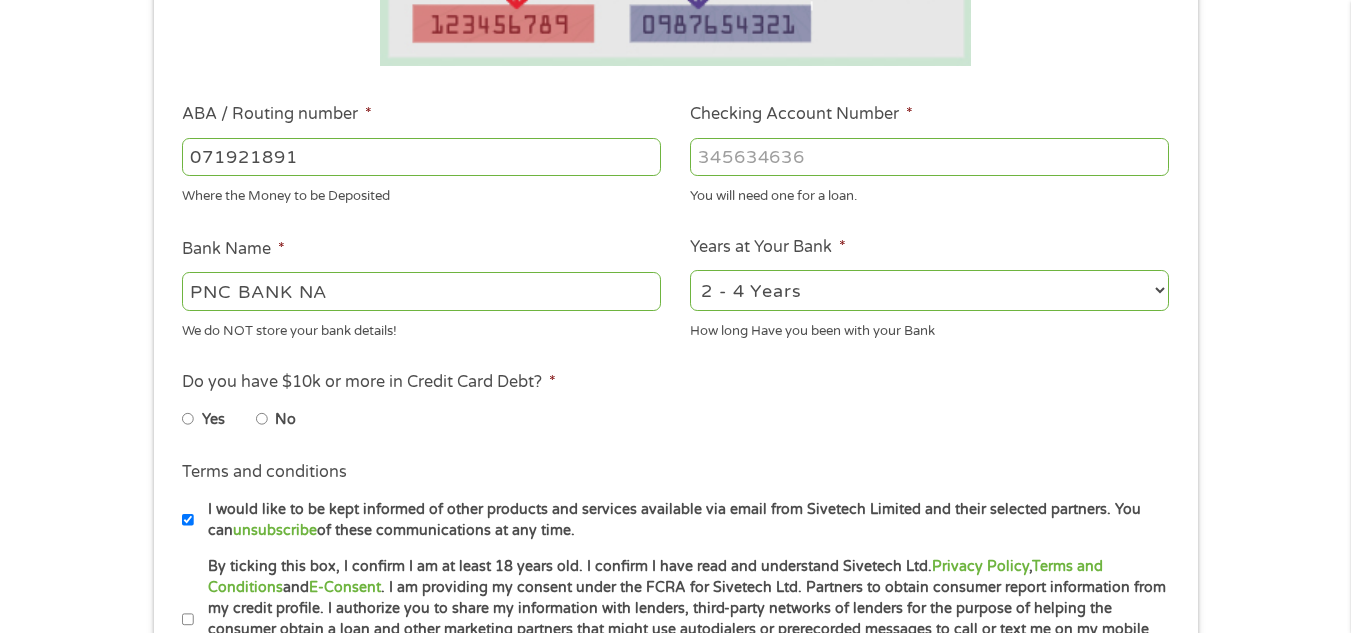 type on "4724780311" 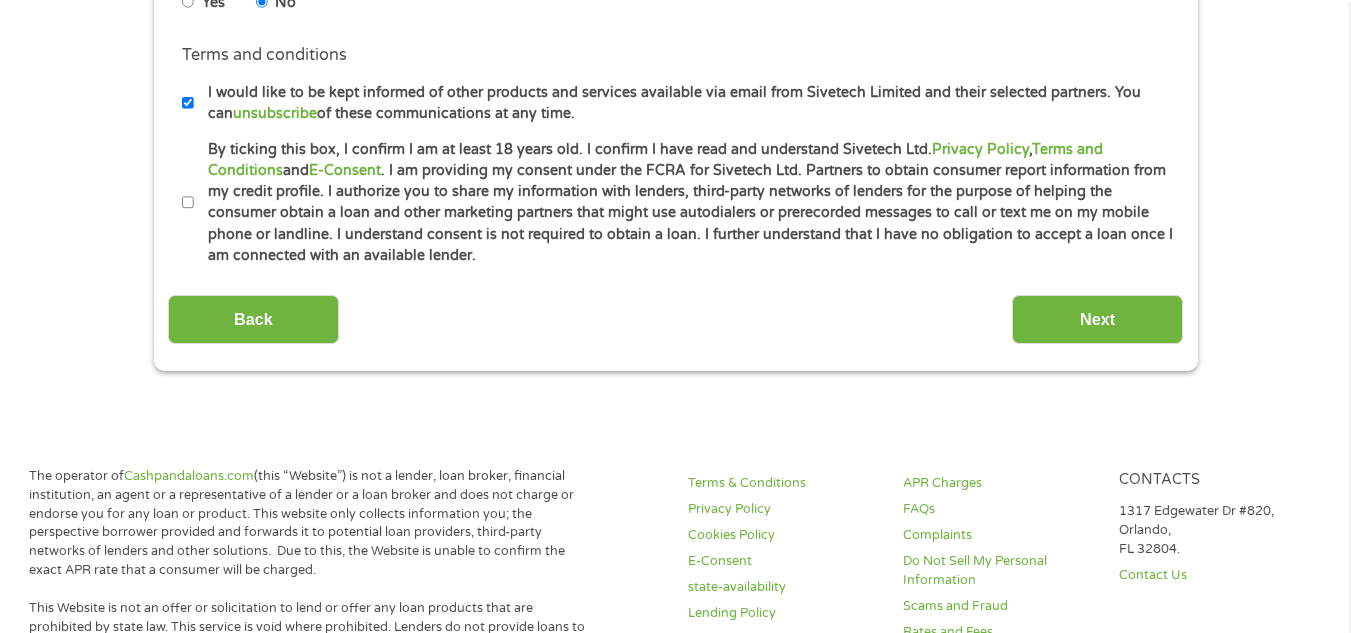 scroll, scrollTop: 958, scrollLeft: 0, axis: vertical 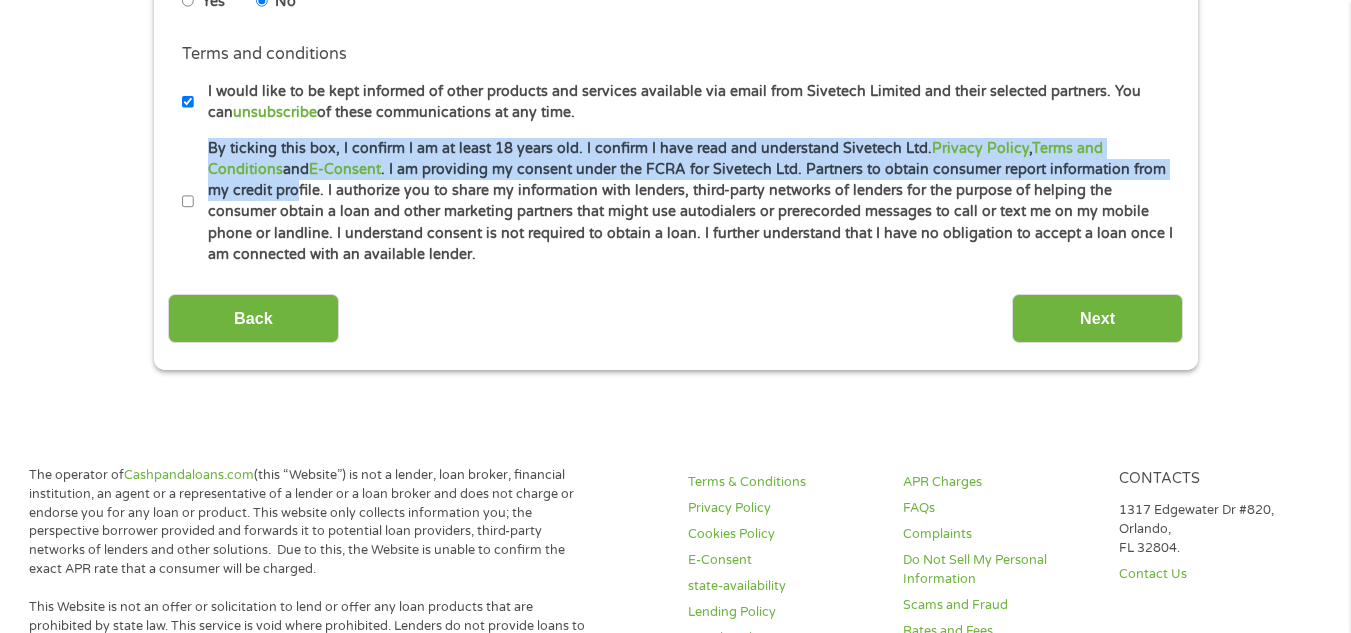 drag, startPoint x: 232, startPoint y: 190, endPoint x: 187, endPoint y: 202, distance: 46.572525 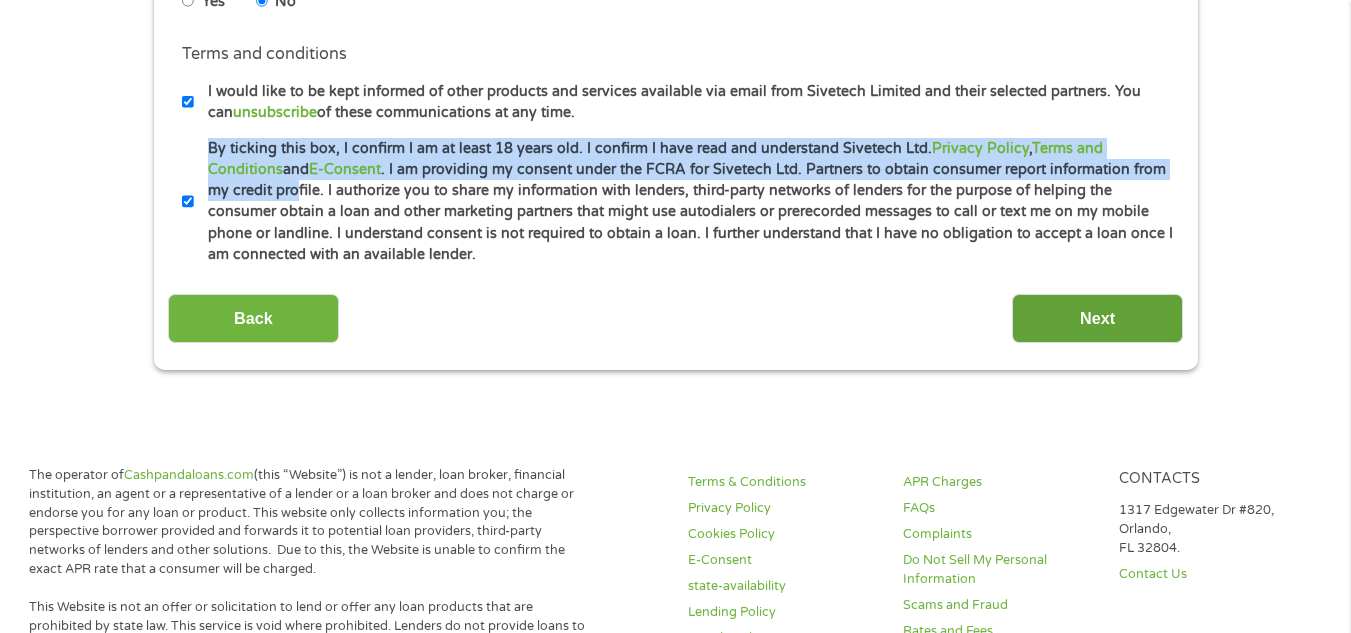 click on "Next" at bounding box center (1097, 318) 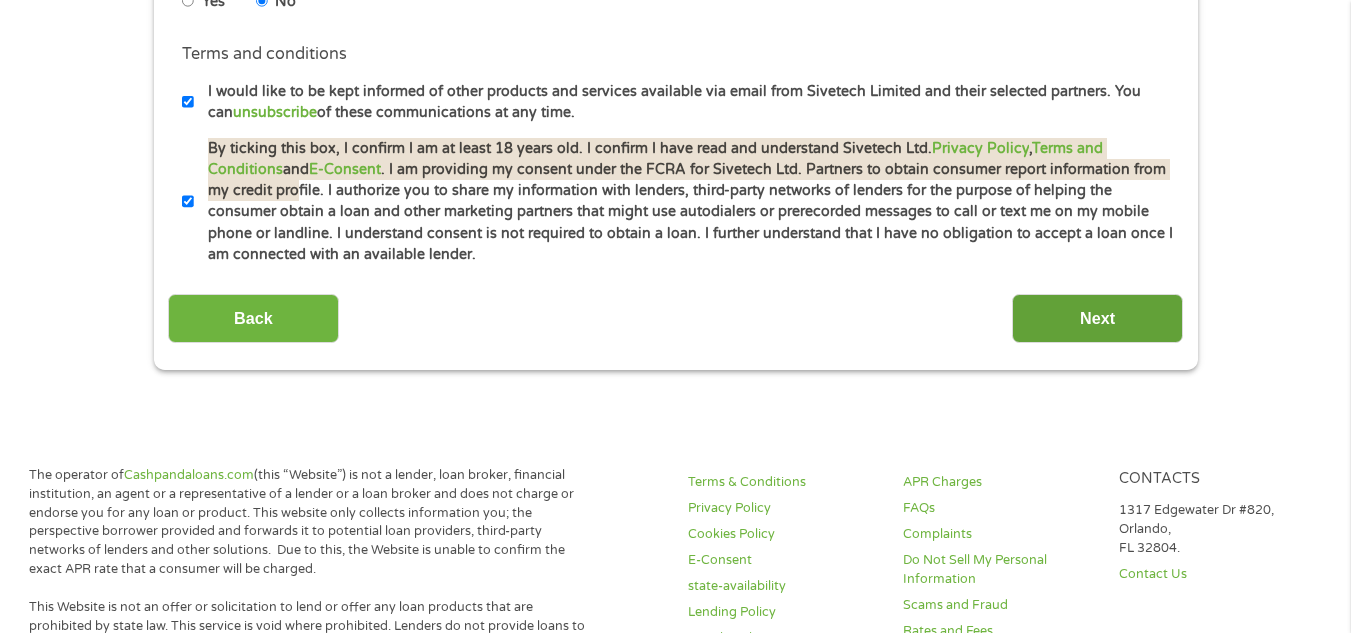 scroll, scrollTop: 8, scrollLeft: 8, axis: both 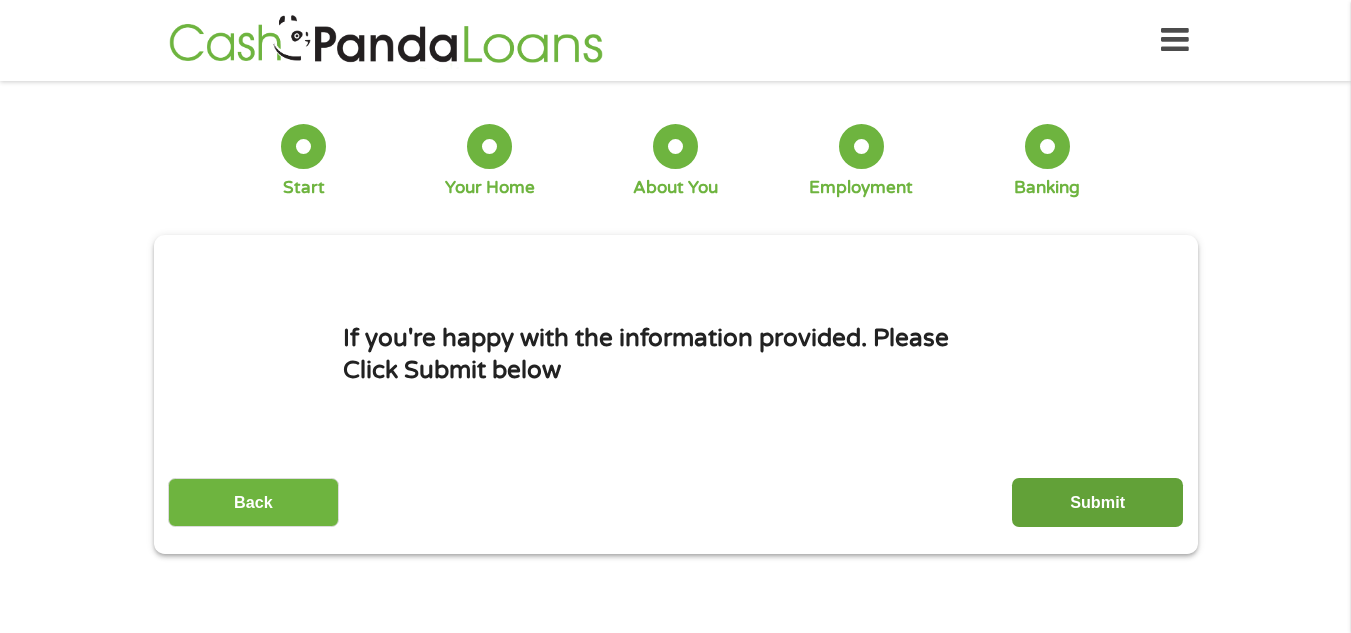 click on "Submit" at bounding box center (1097, 502) 